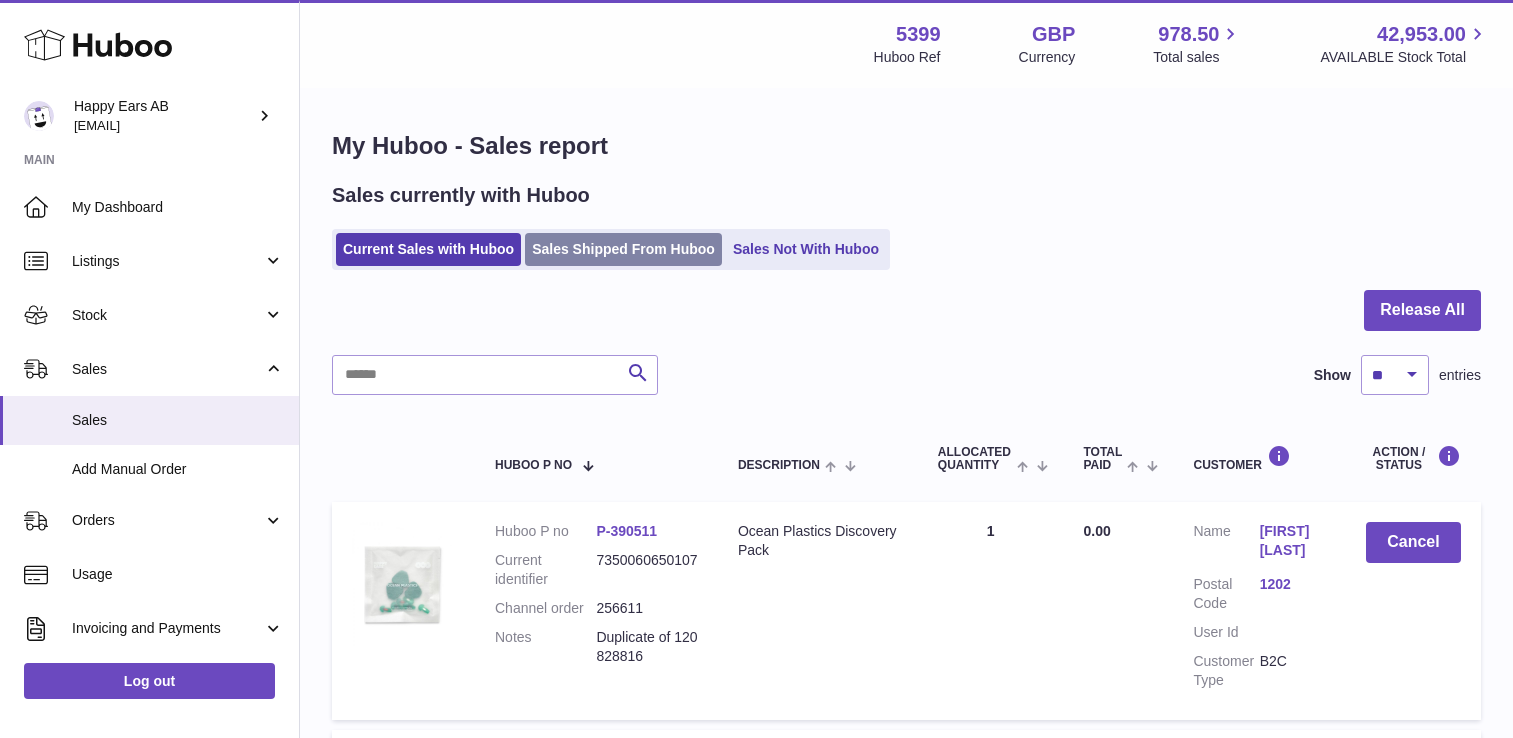 scroll, scrollTop: 0, scrollLeft: 0, axis: both 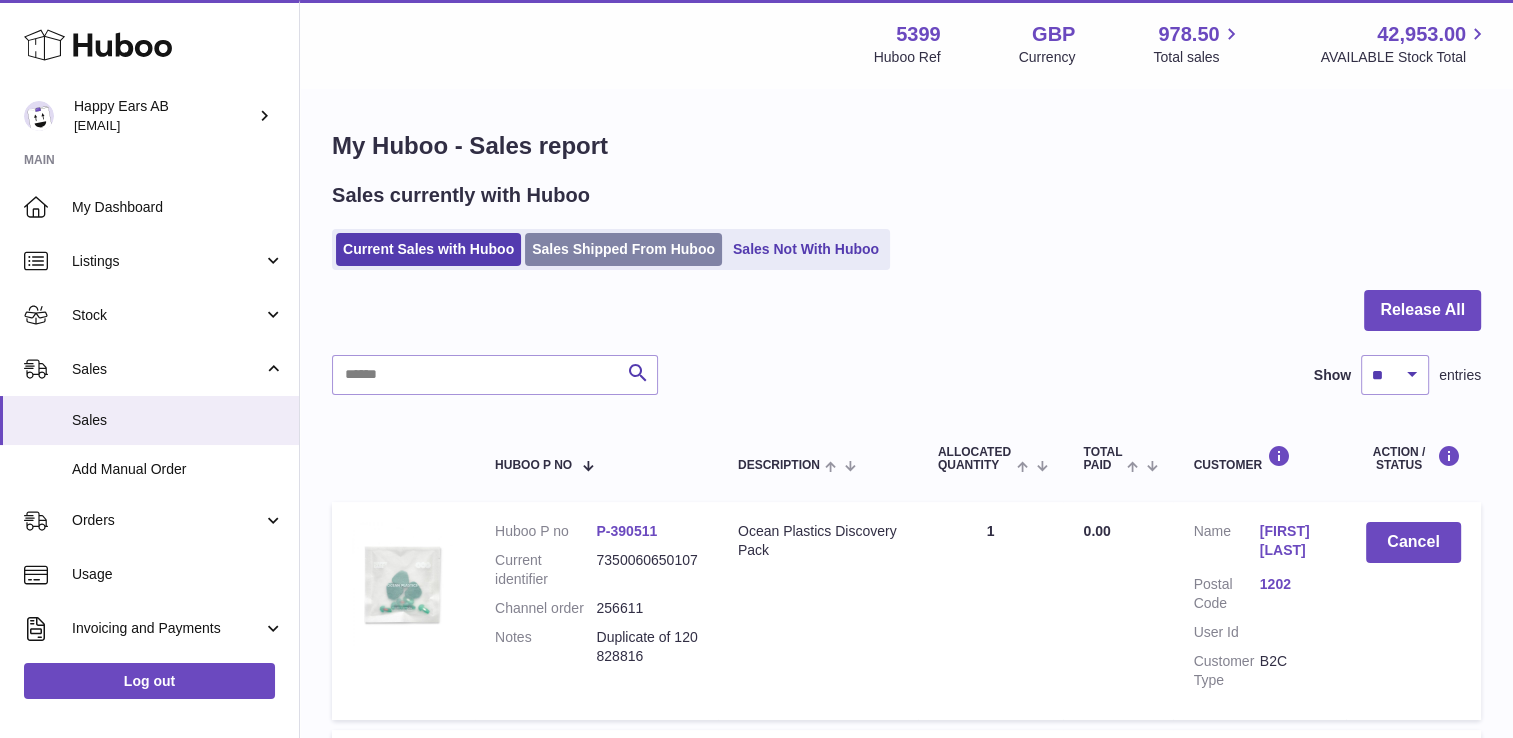 click on "Sales Shipped From Huboo" at bounding box center (623, 249) 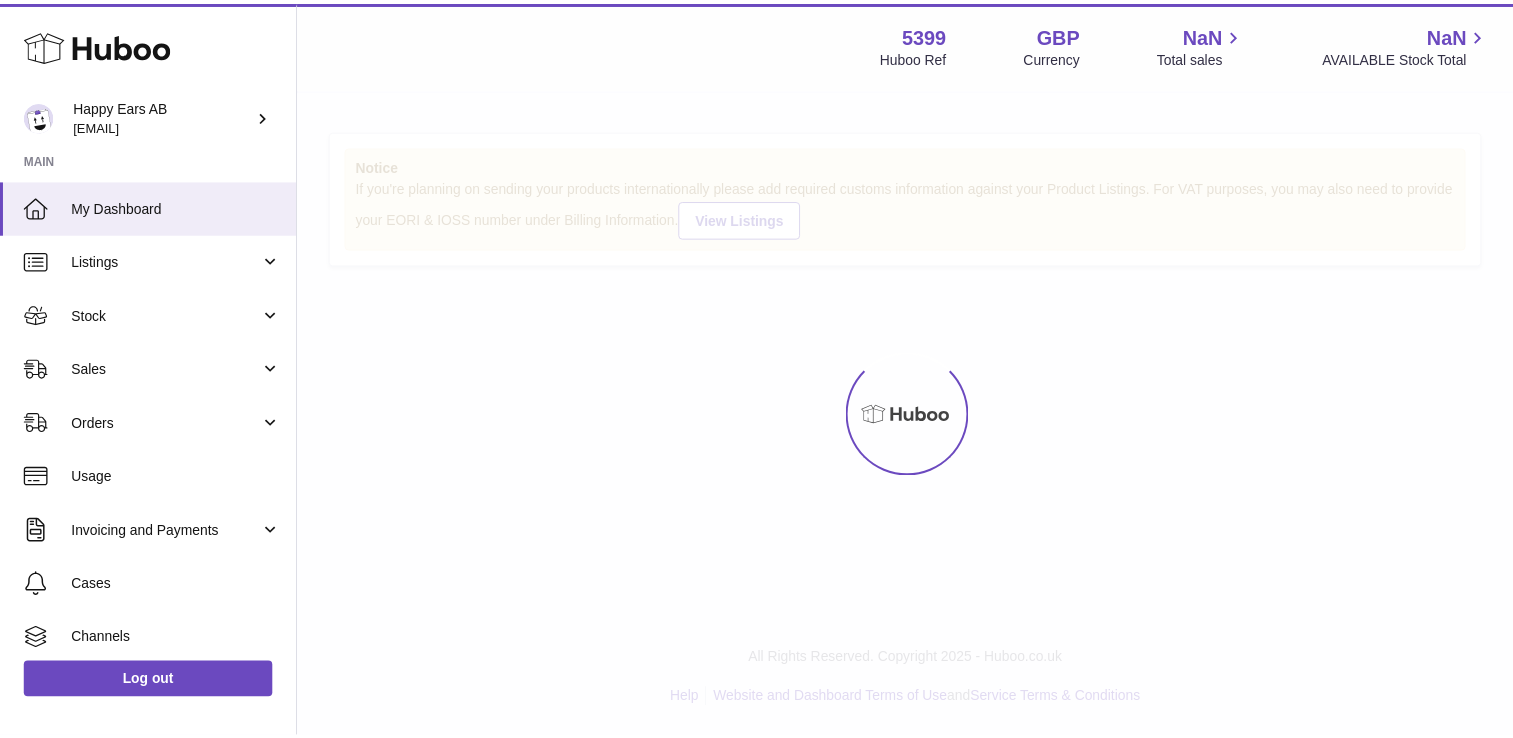 scroll, scrollTop: 0, scrollLeft: 0, axis: both 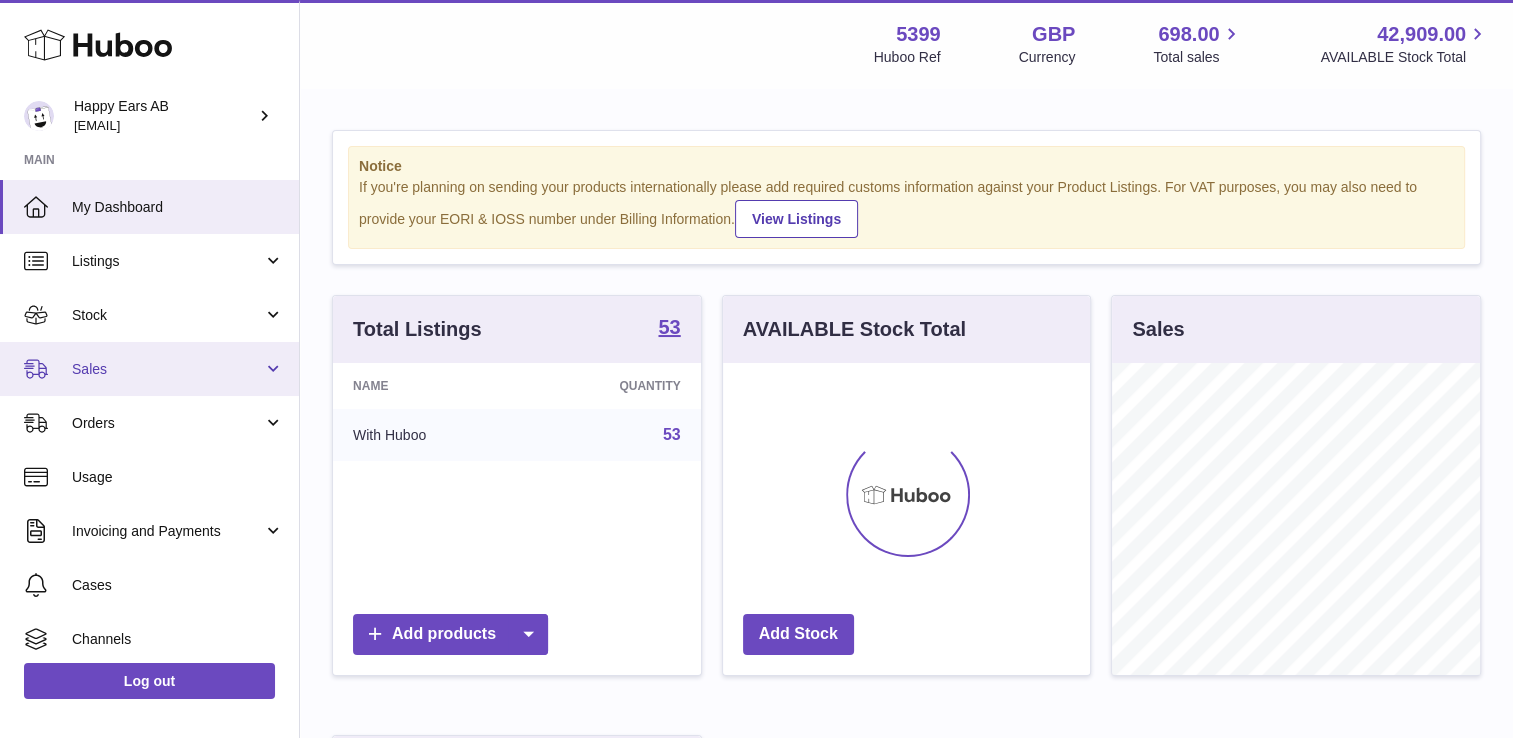 click on "Sales" at bounding box center [167, 369] 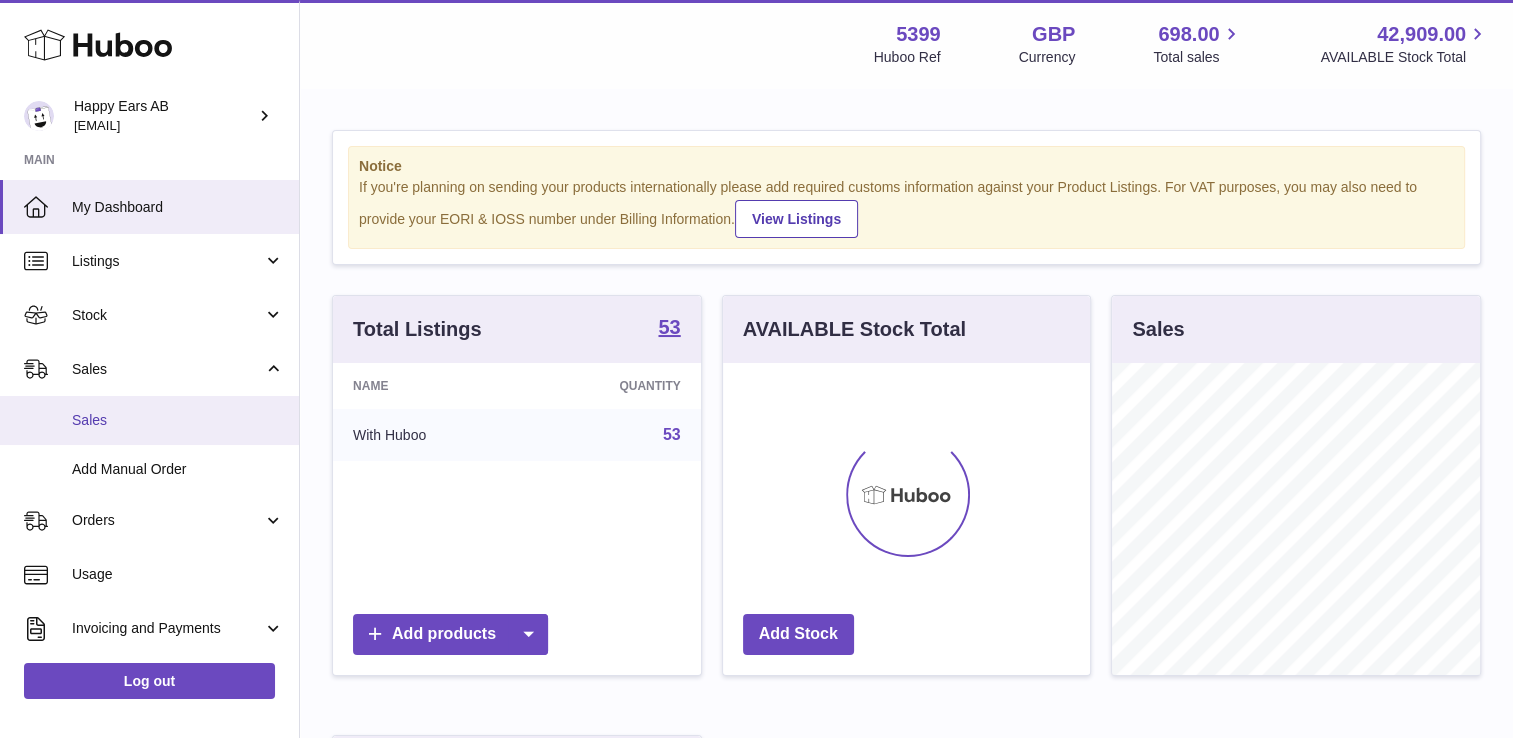 click on "Sales" at bounding box center [178, 420] 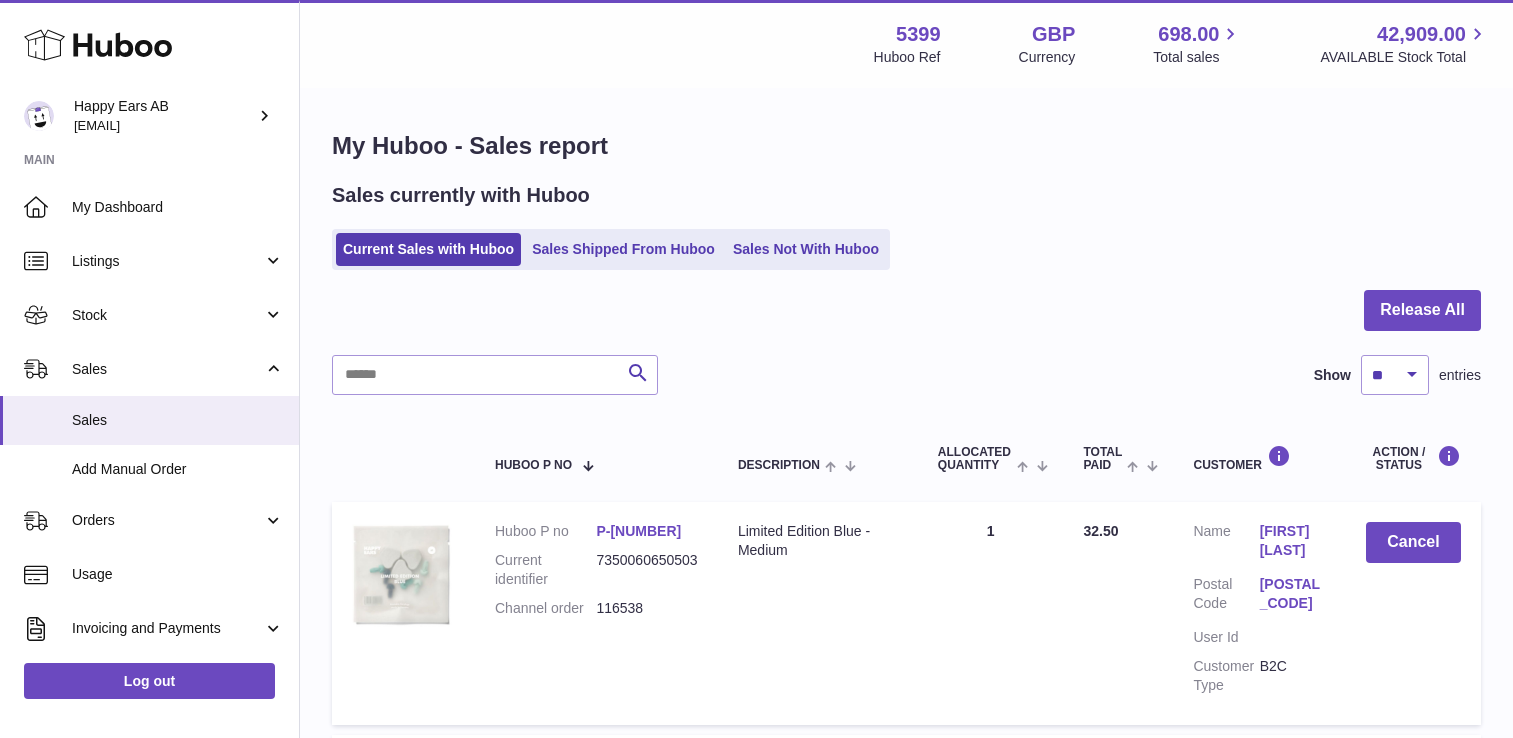scroll, scrollTop: 0, scrollLeft: 0, axis: both 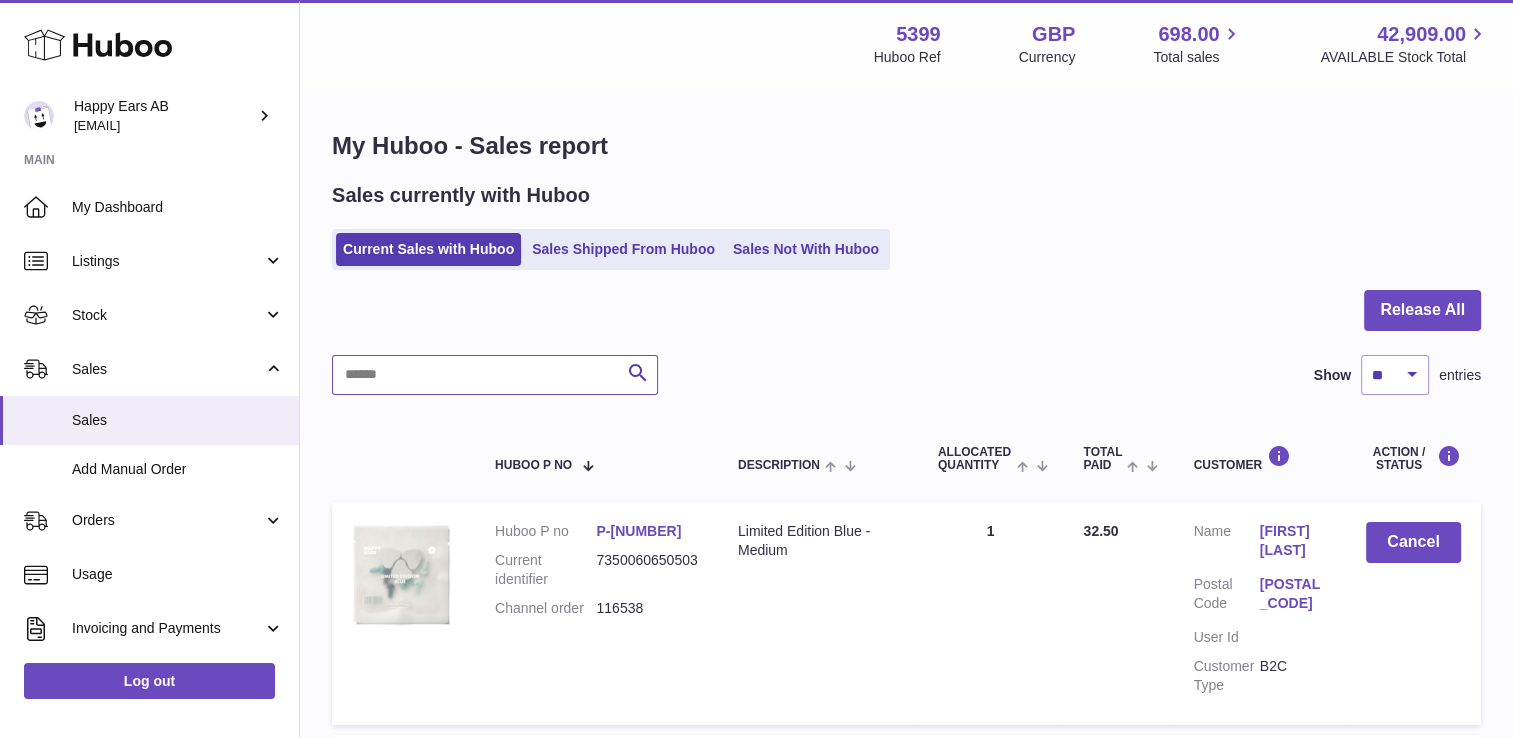 click at bounding box center [495, 375] 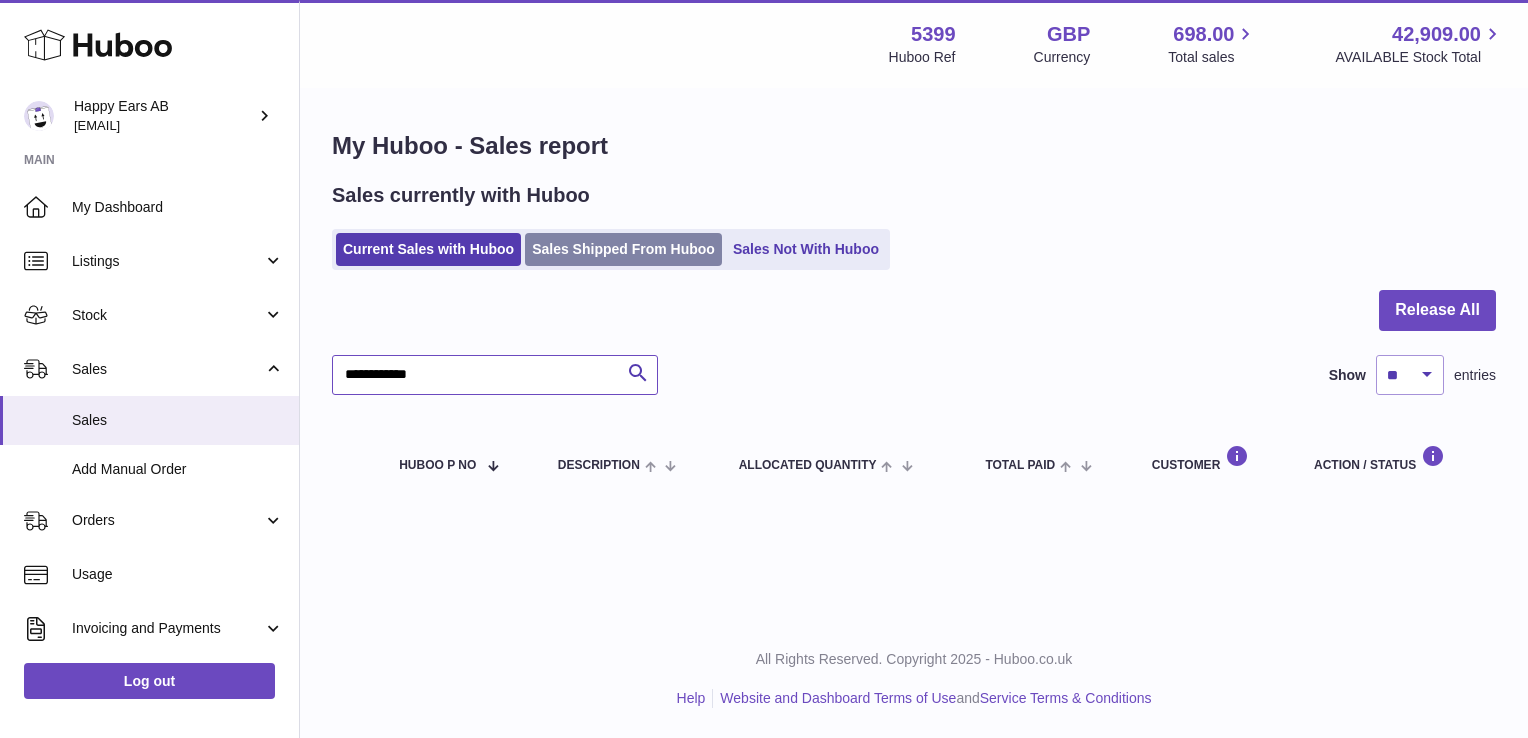 type on "**********" 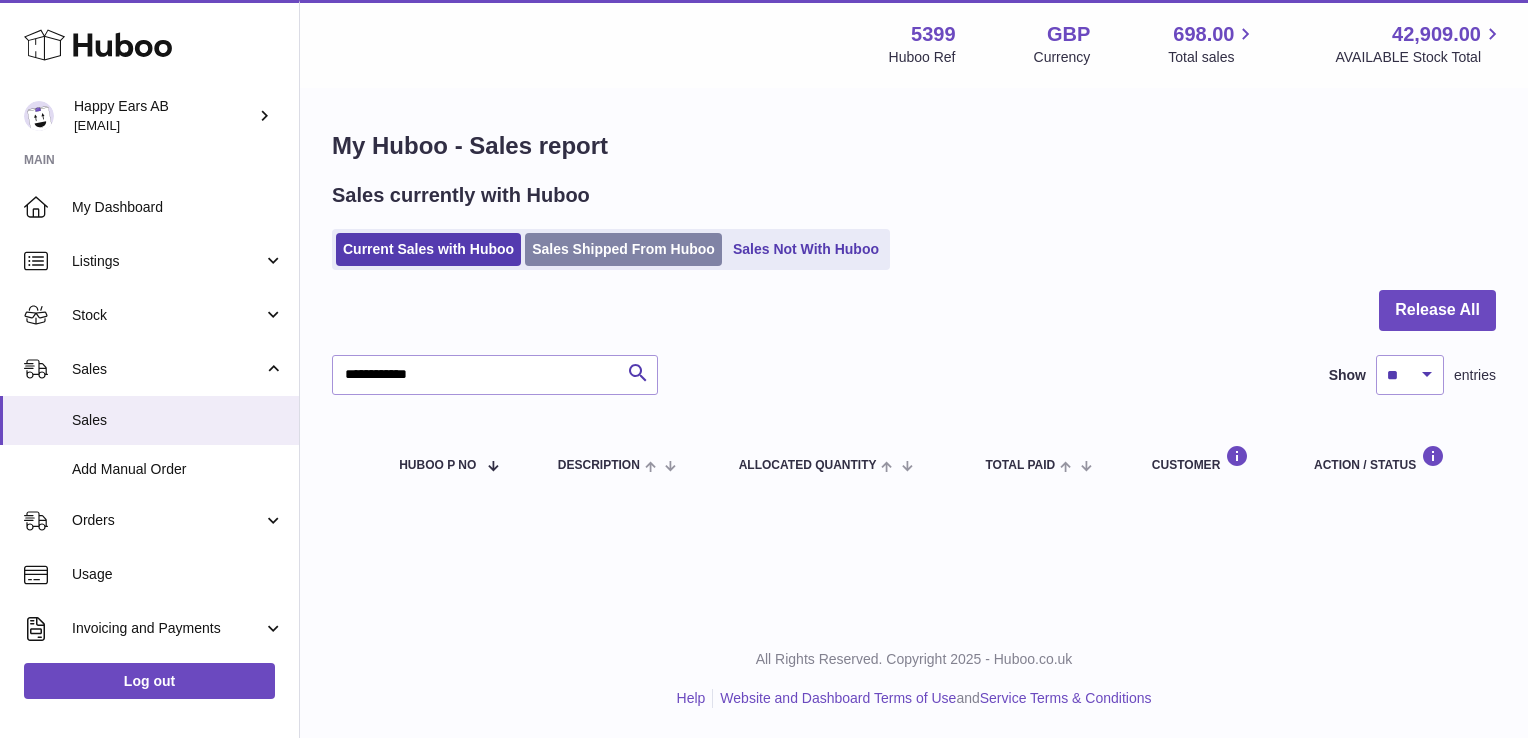 click on "Sales Shipped From Huboo" at bounding box center (623, 249) 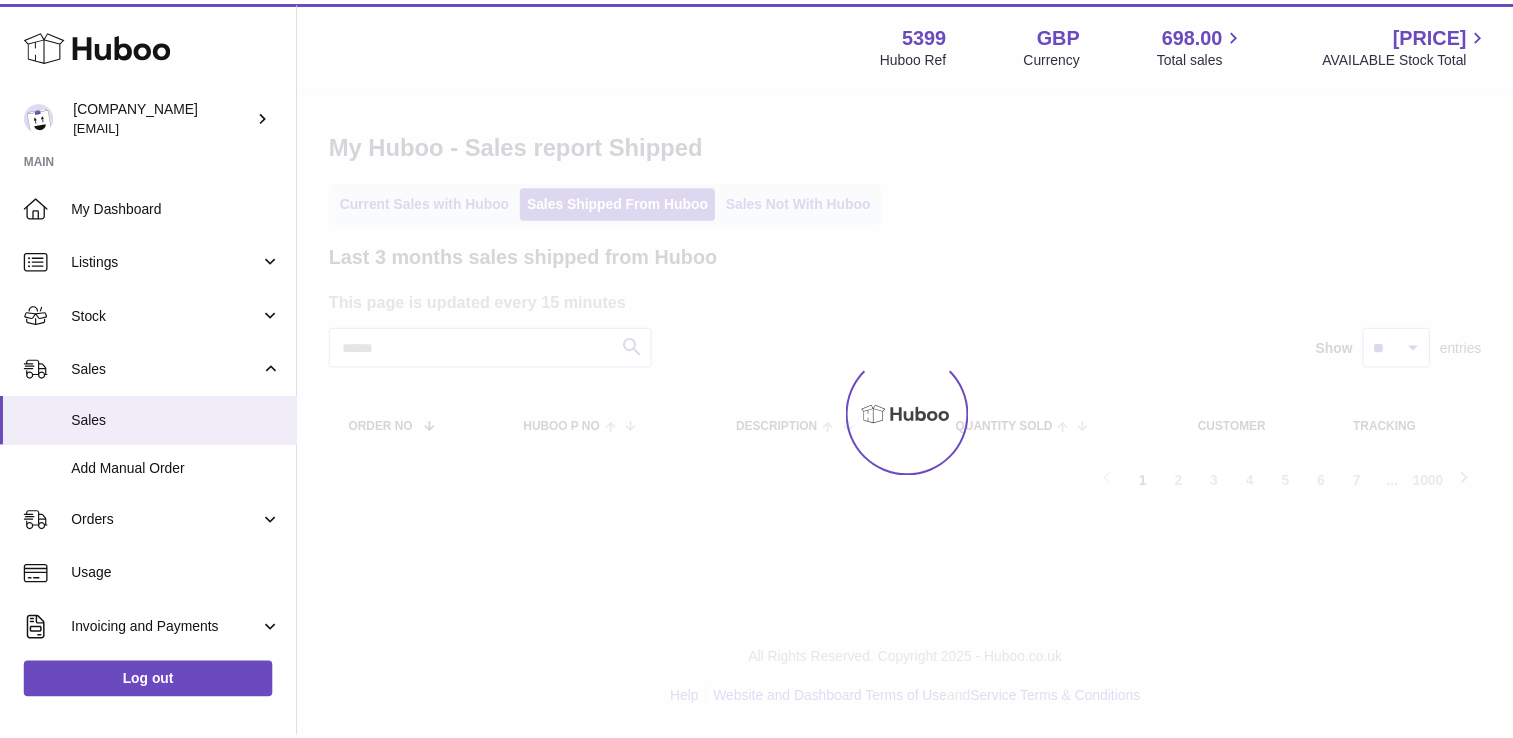 scroll, scrollTop: 0, scrollLeft: 0, axis: both 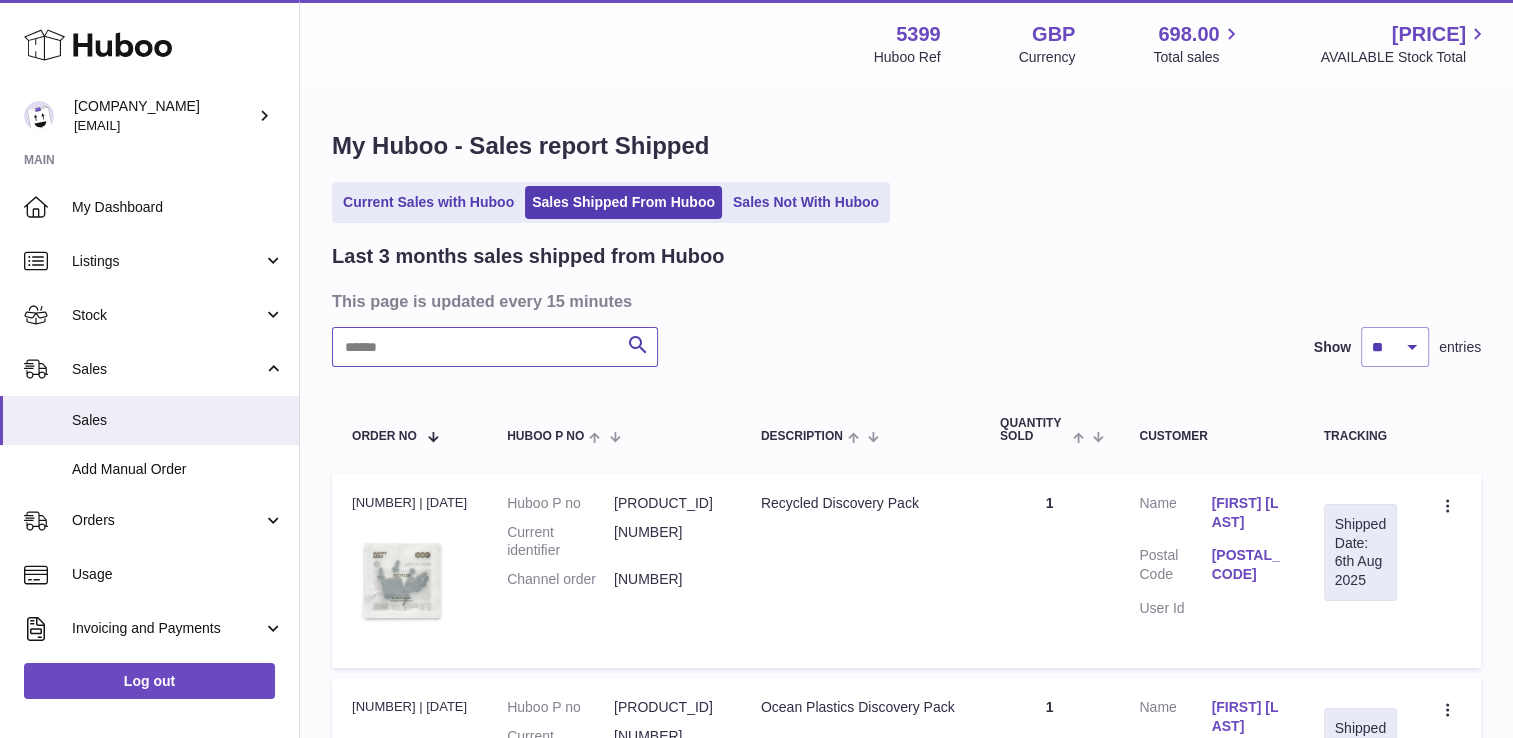 click at bounding box center (495, 347) 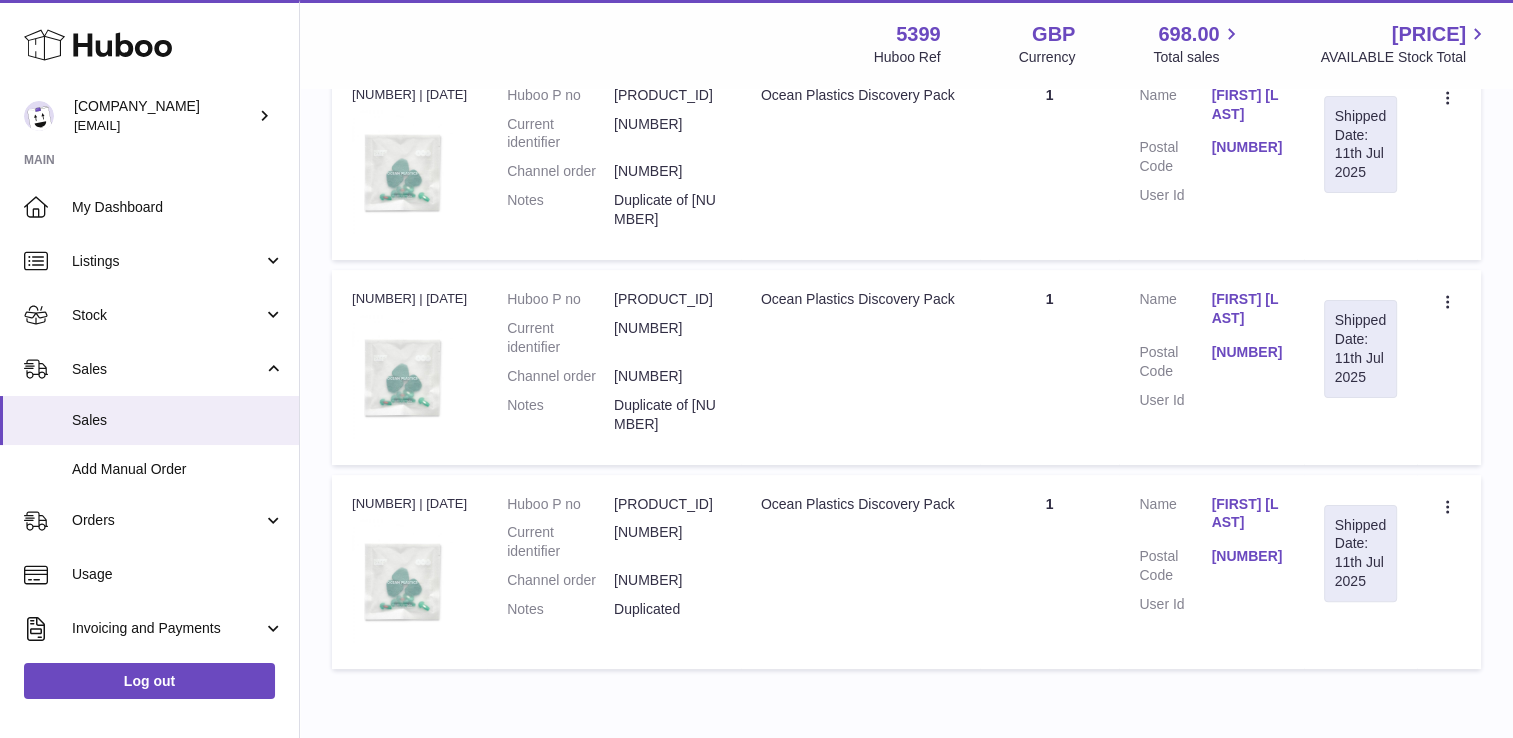 scroll, scrollTop: 205, scrollLeft: 0, axis: vertical 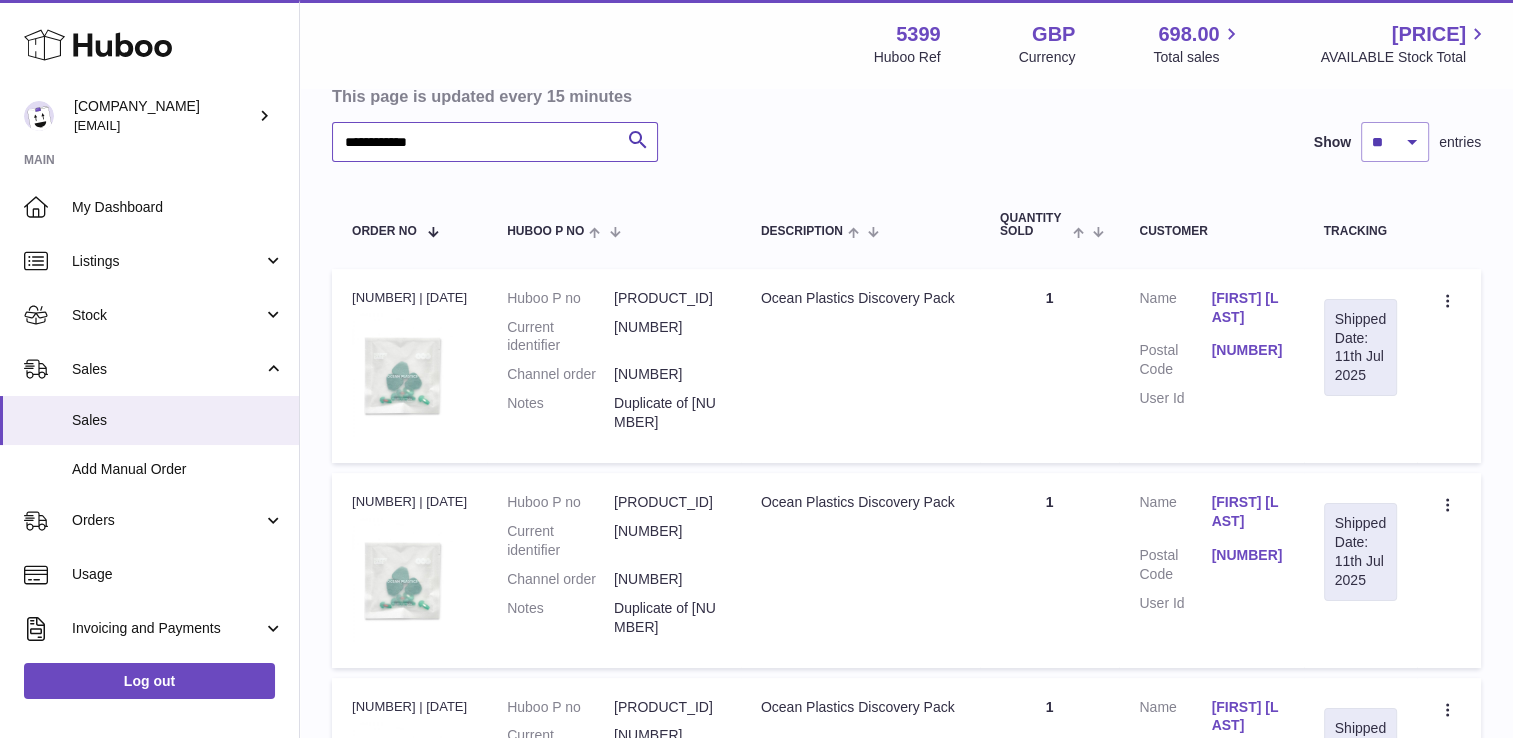 type on "**********" 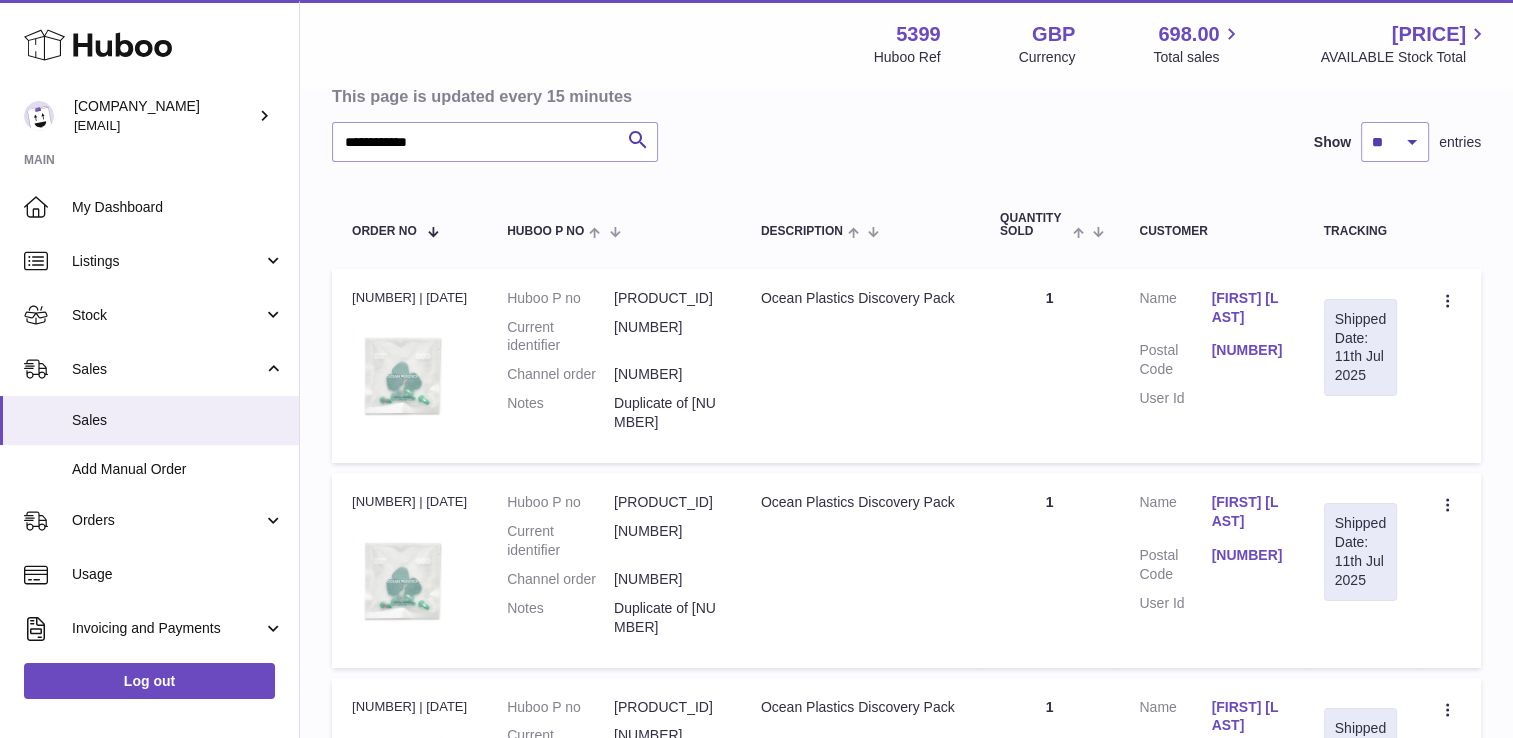click on "Mattia Serra" at bounding box center (1247, 308) 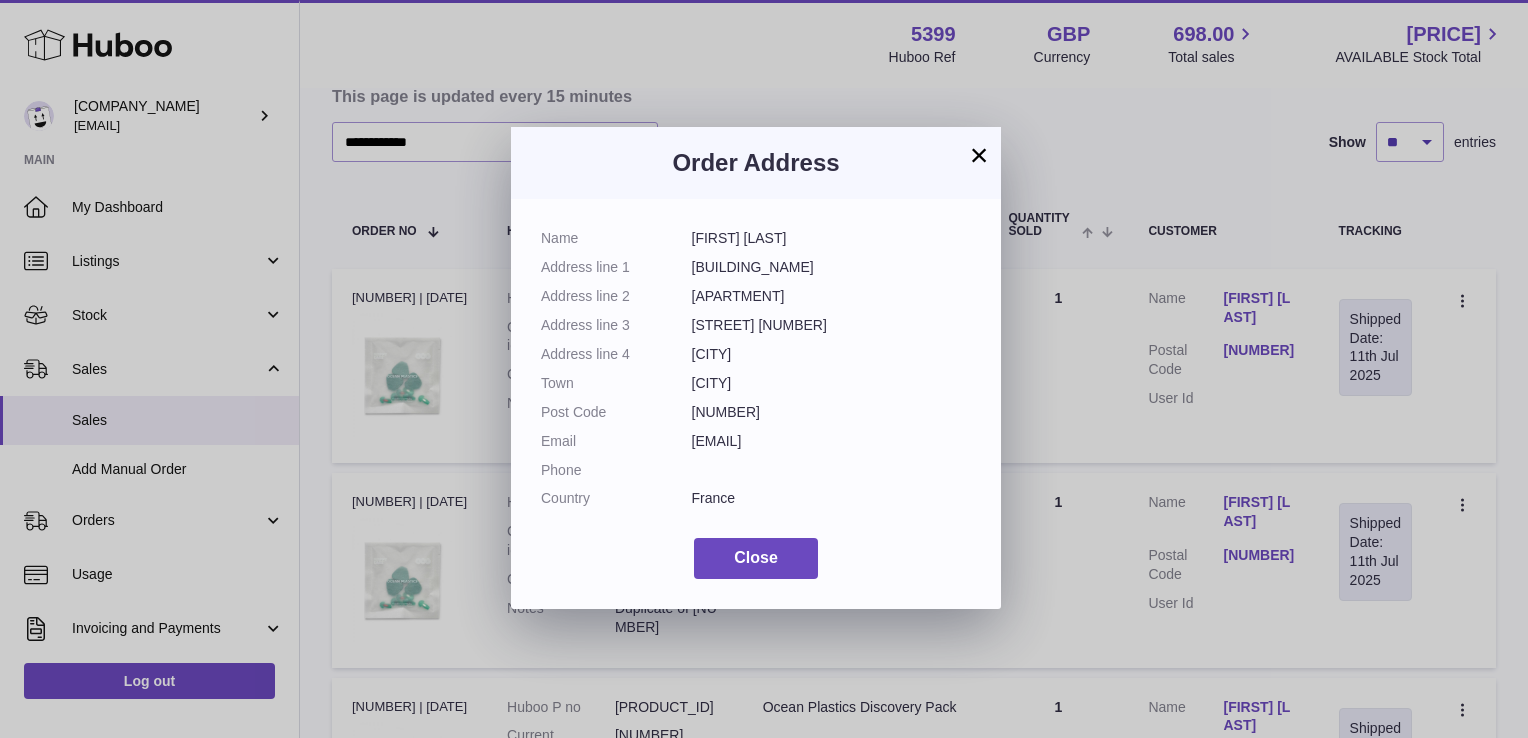 click on "×" at bounding box center [979, 155] 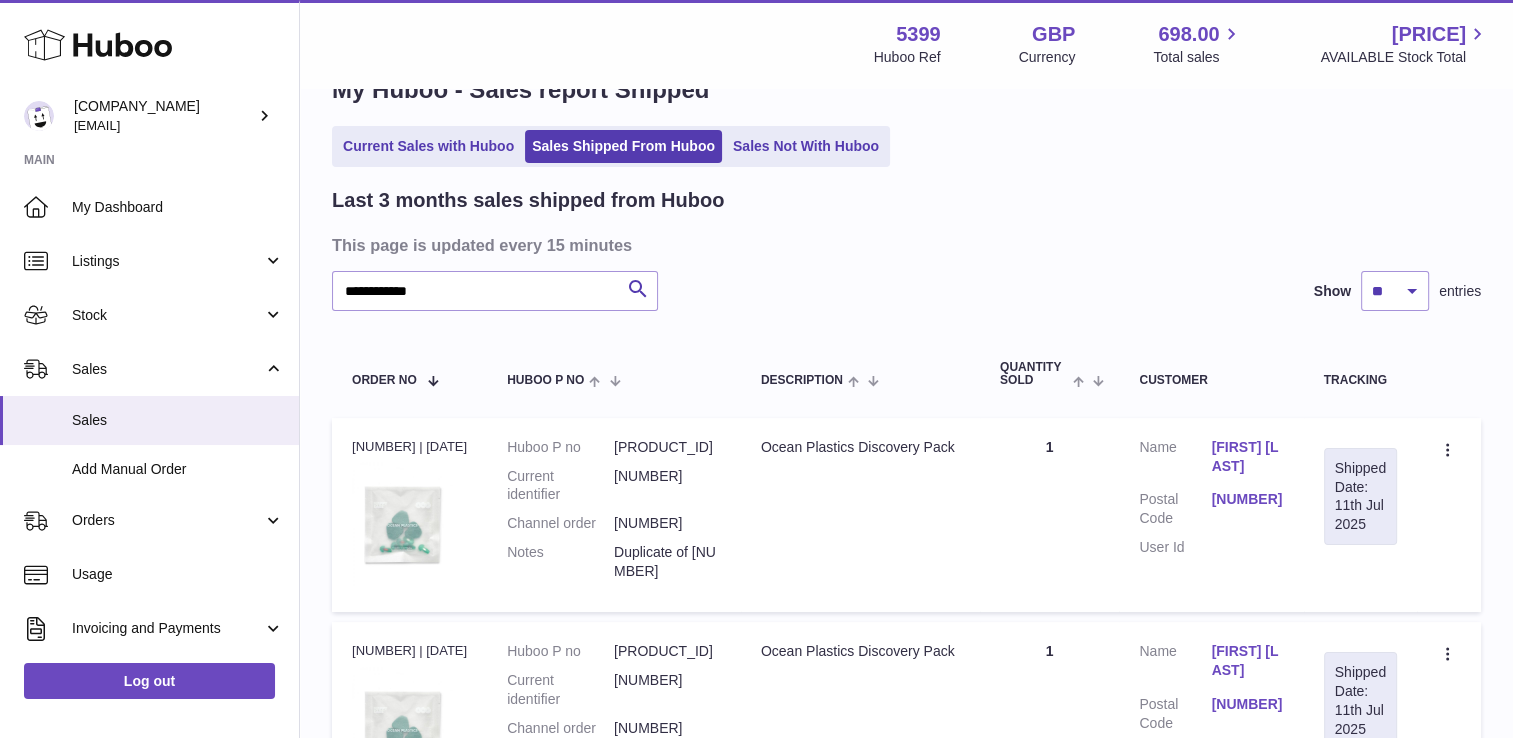 scroll, scrollTop: 0, scrollLeft: 0, axis: both 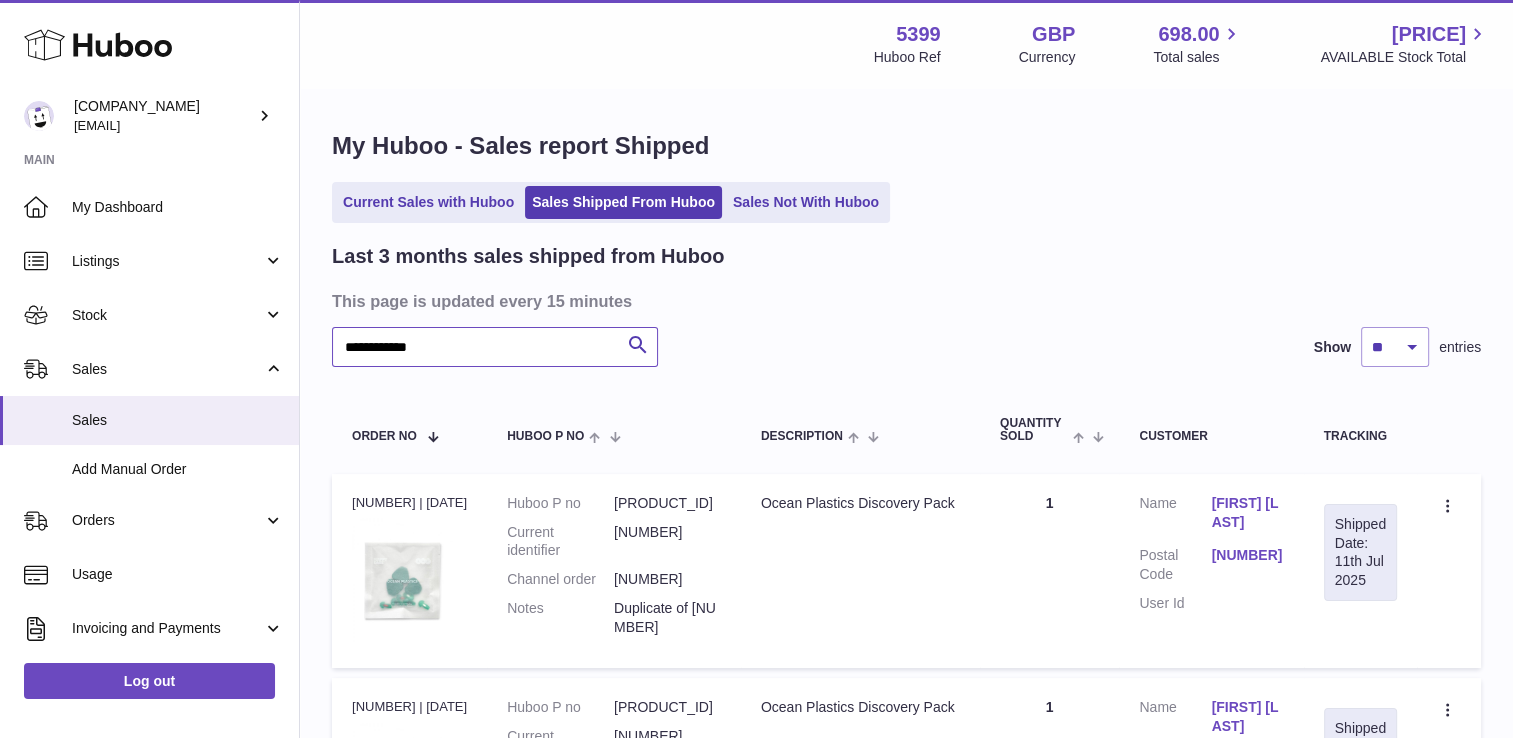 click on "**********" at bounding box center [495, 347] 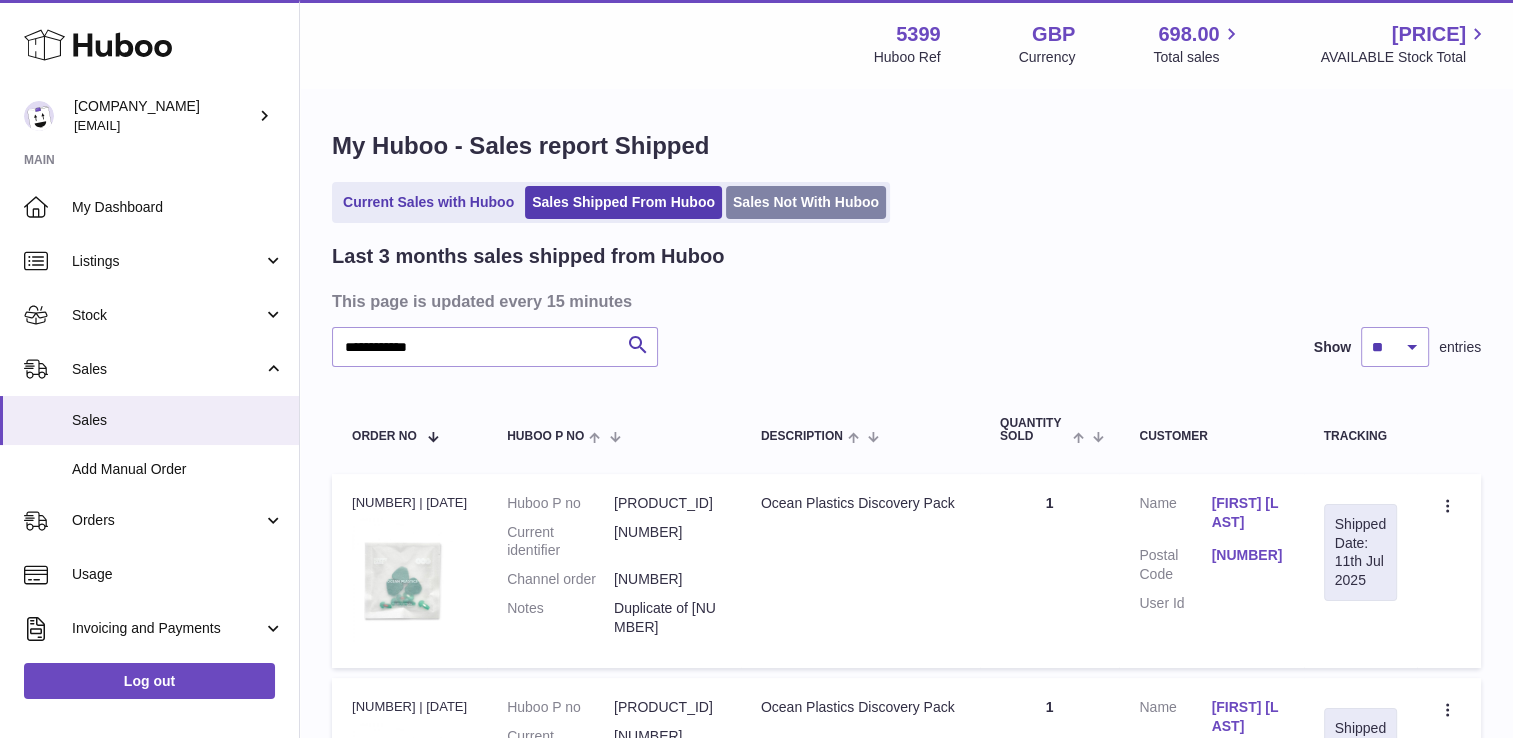 click on "**********" at bounding box center (906, 608) 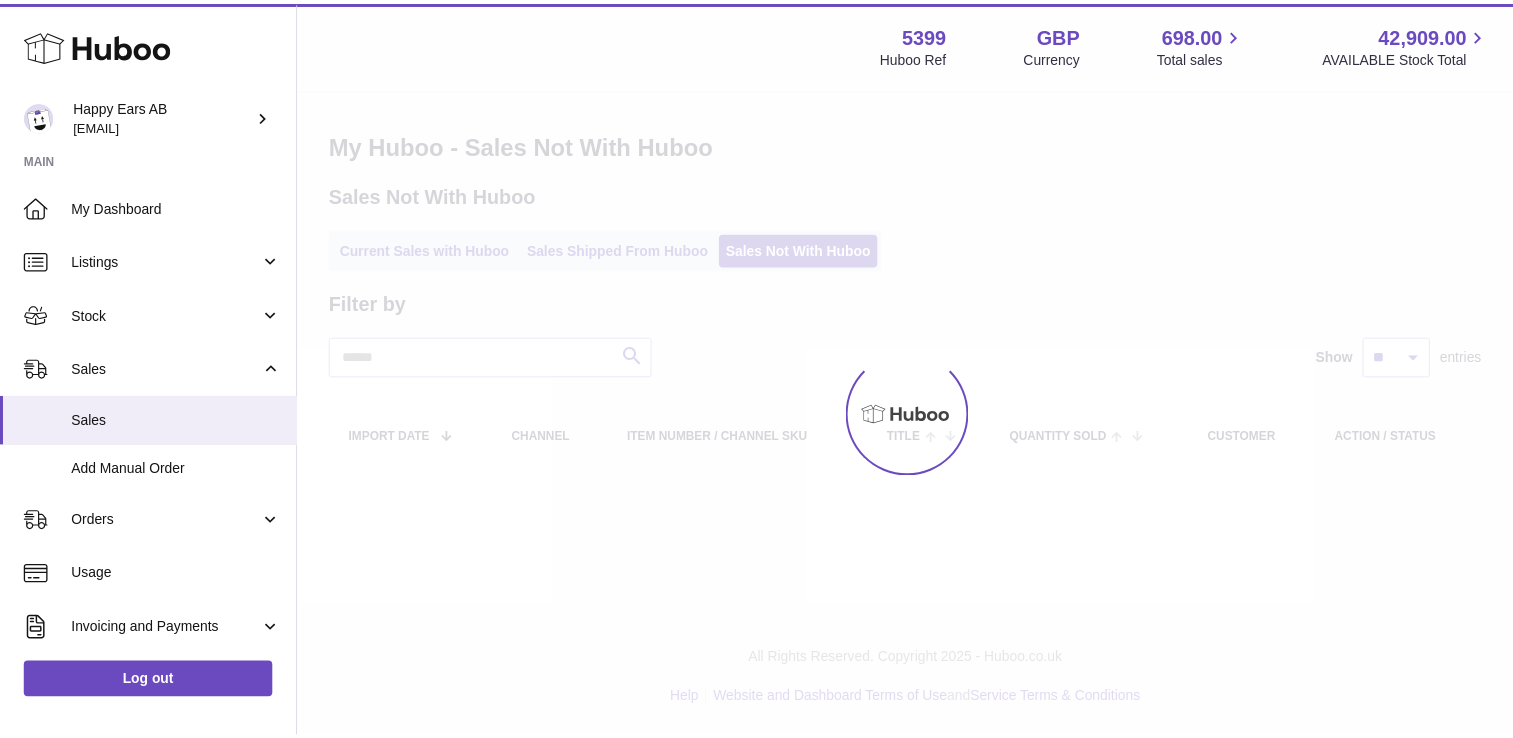scroll, scrollTop: 0, scrollLeft: 0, axis: both 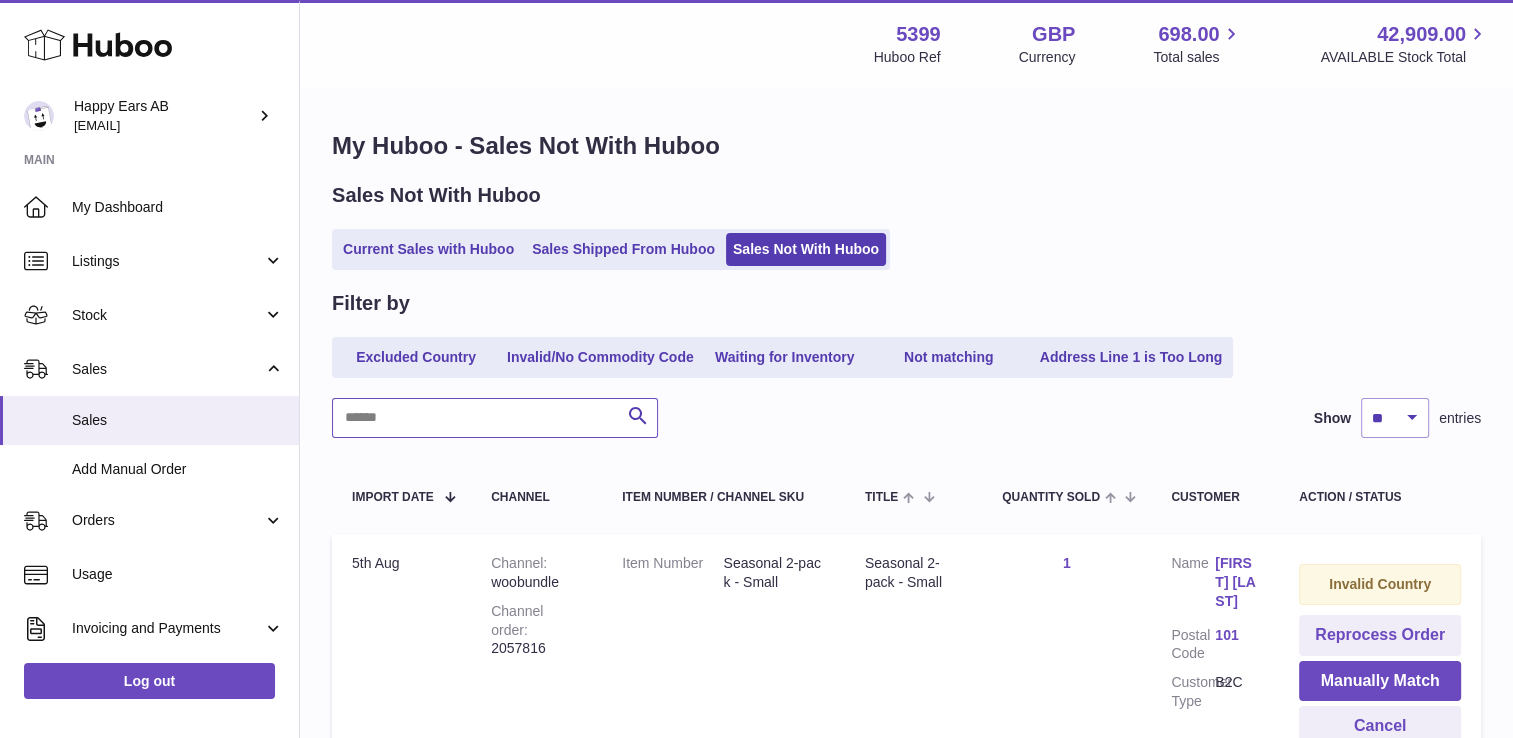 click at bounding box center (495, 418) 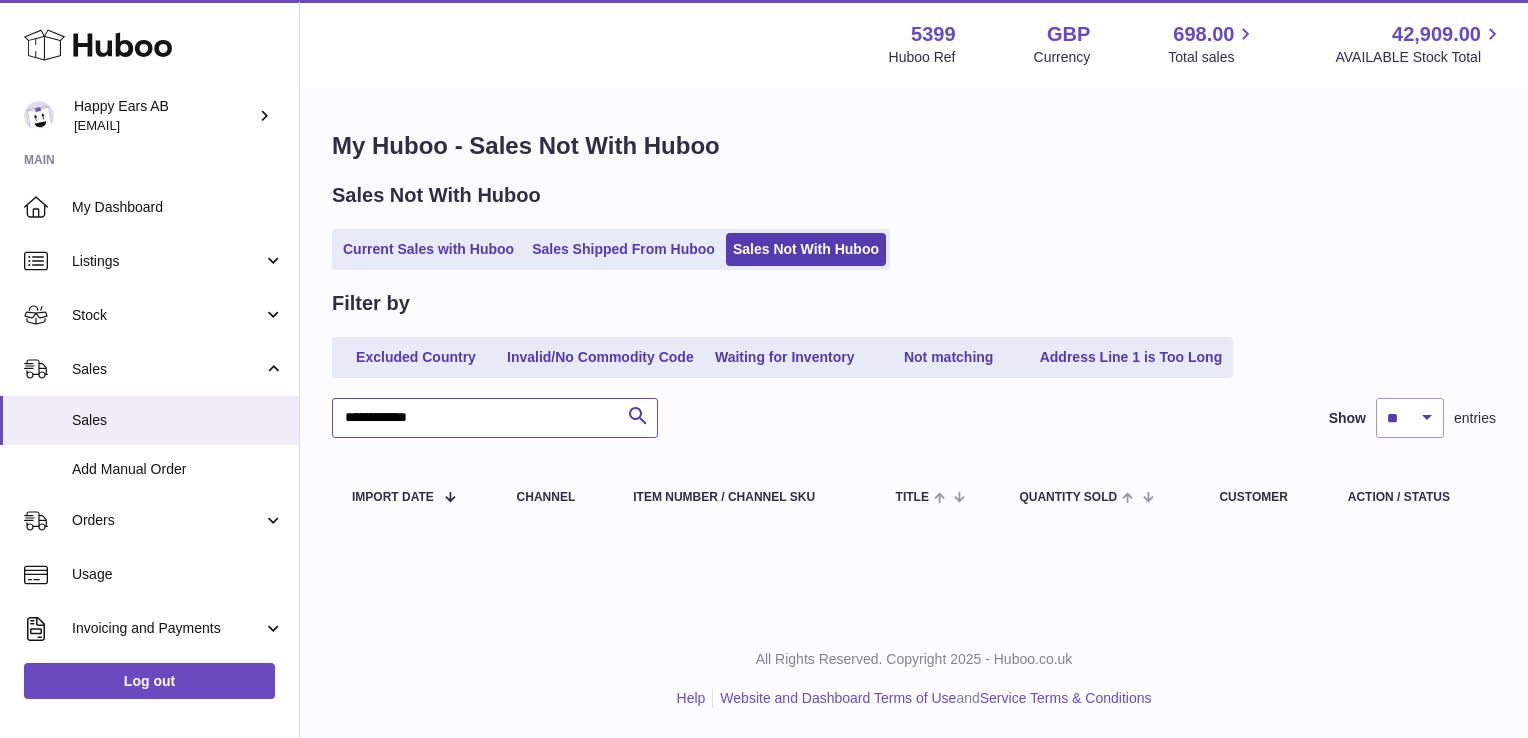 type on "**********" 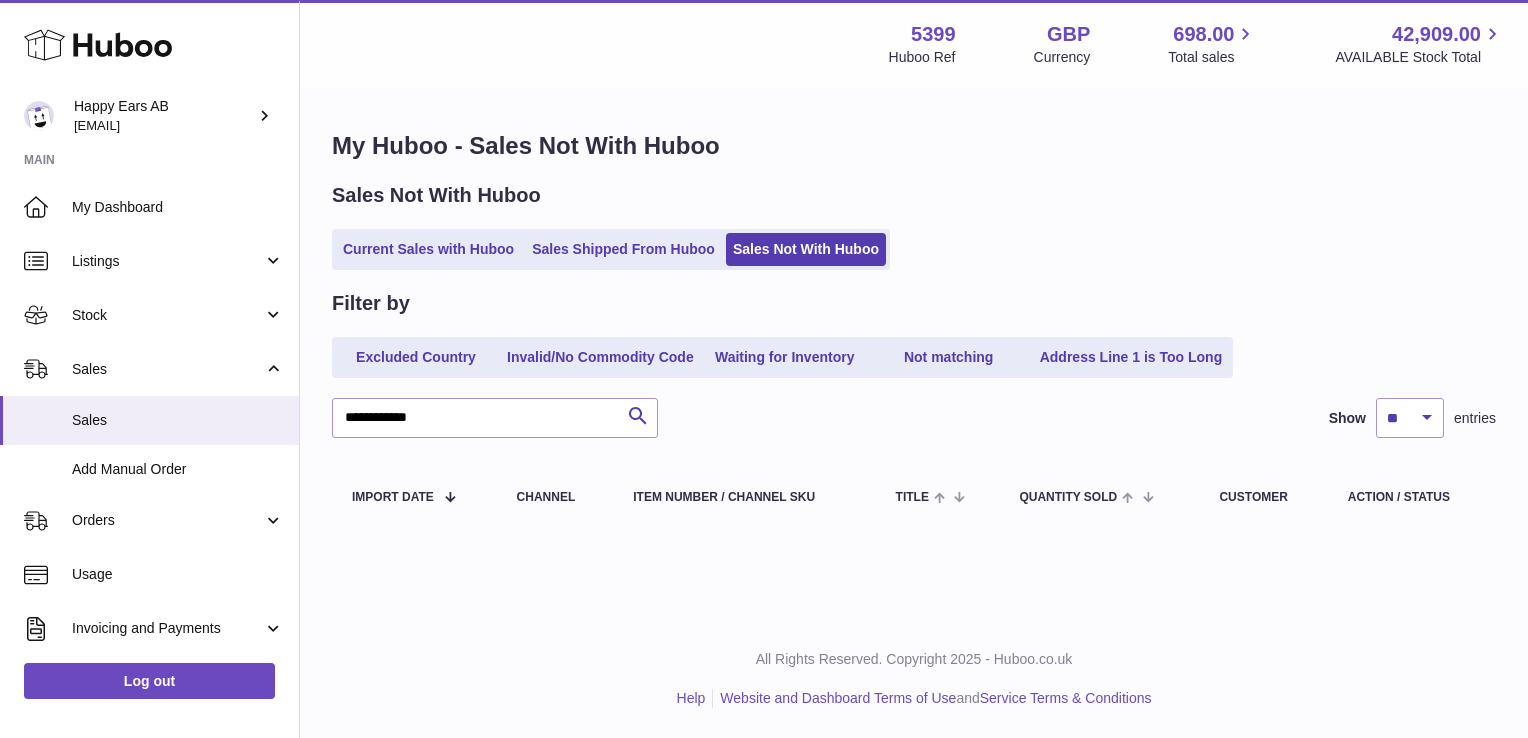 click on "Current Sales with Huboo
Sales Shipped From Huboo
Sales Not With Huboo" at bounding box center (611, 249) 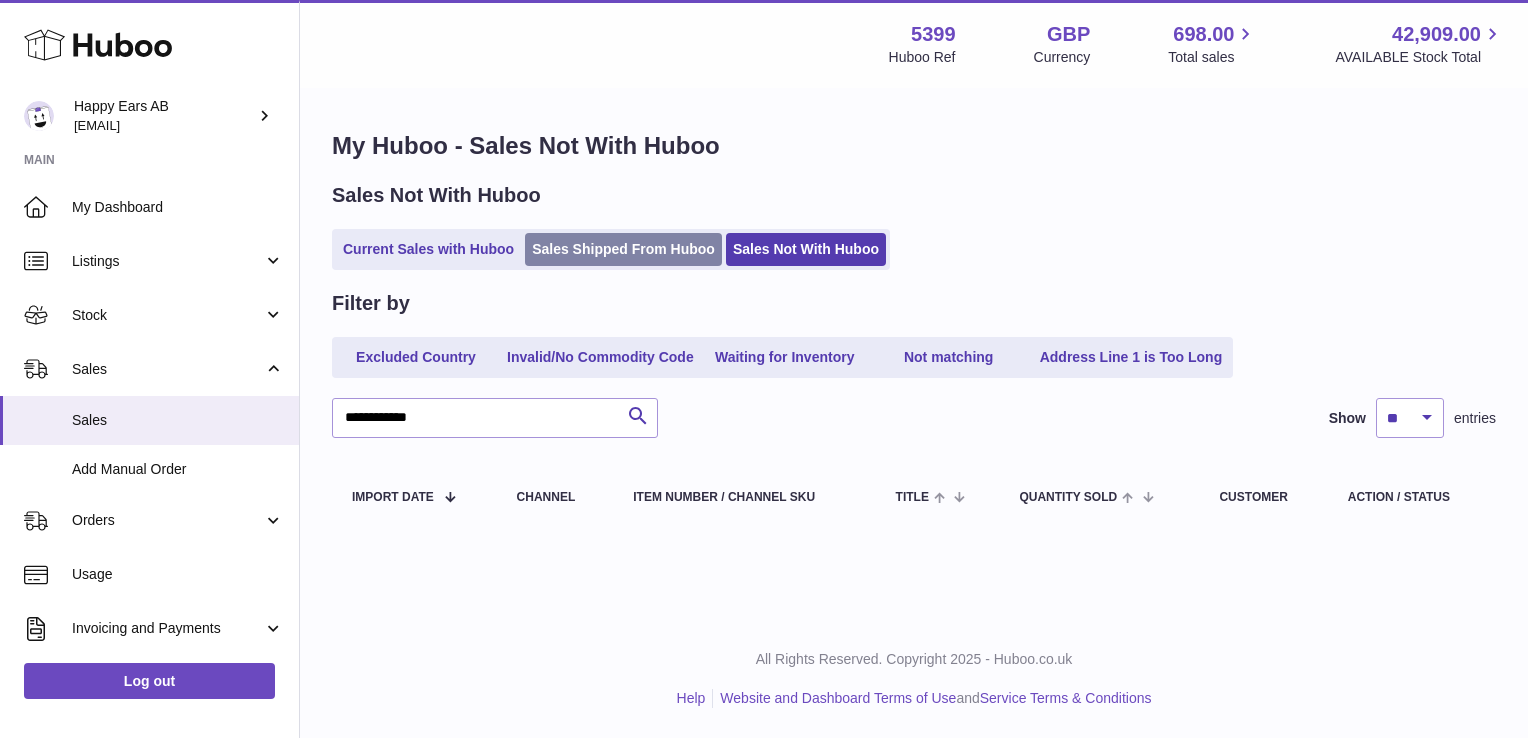 click on "Sales Shipped From Huboo" at bounding box center (623, 249) 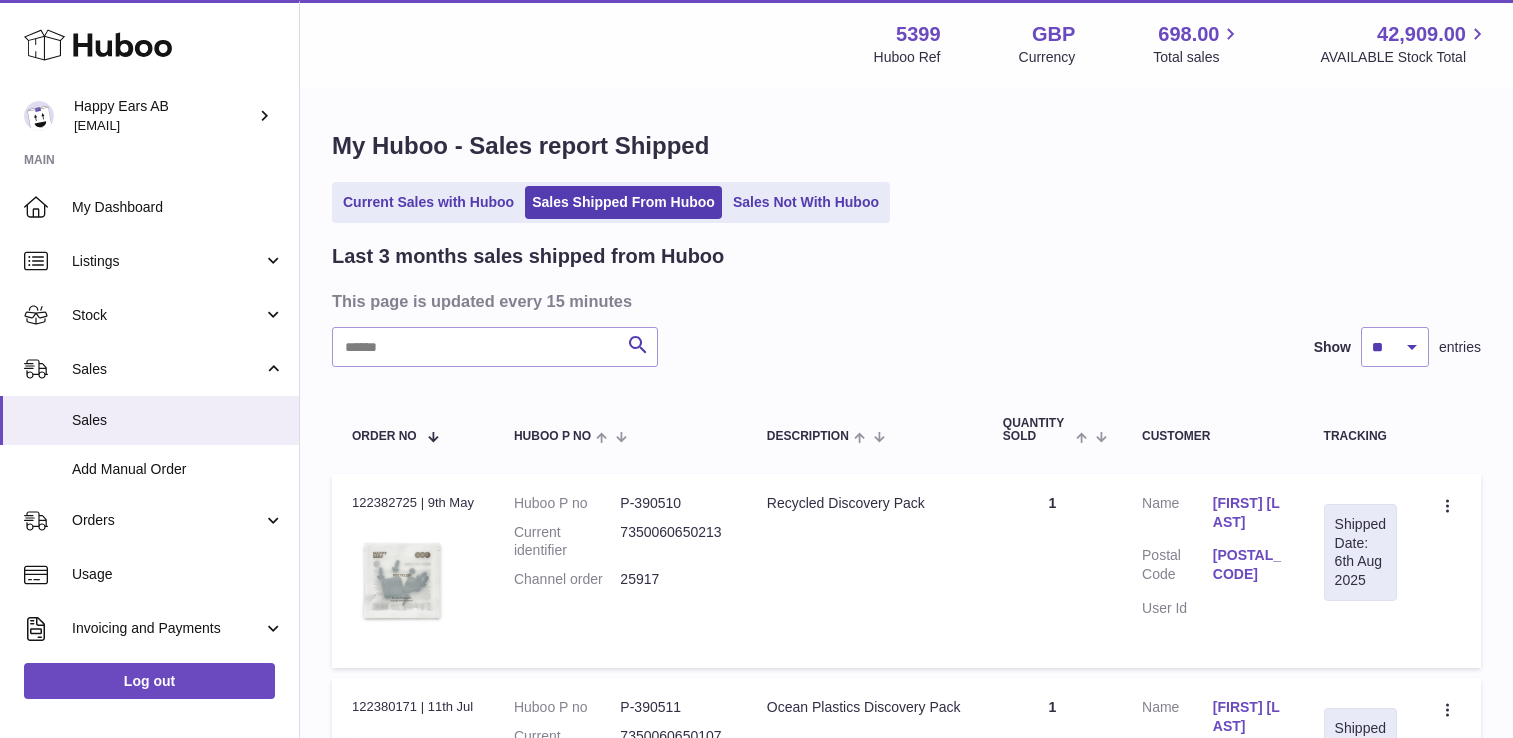 scroll, scrollTop: 0, scrollLeft: 0, axis: both 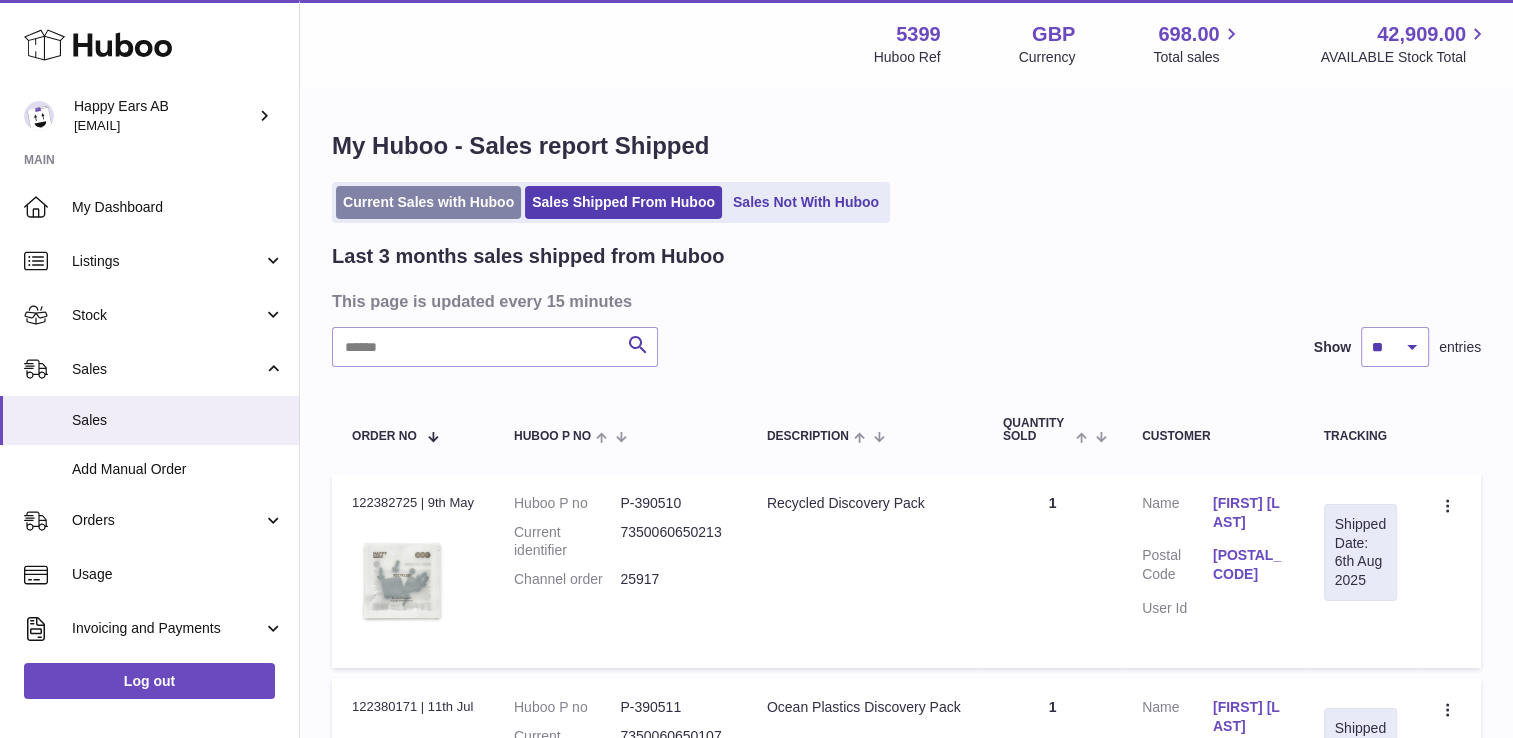 click on "Current Sales with Huboo" at bounding box center [428, 202] 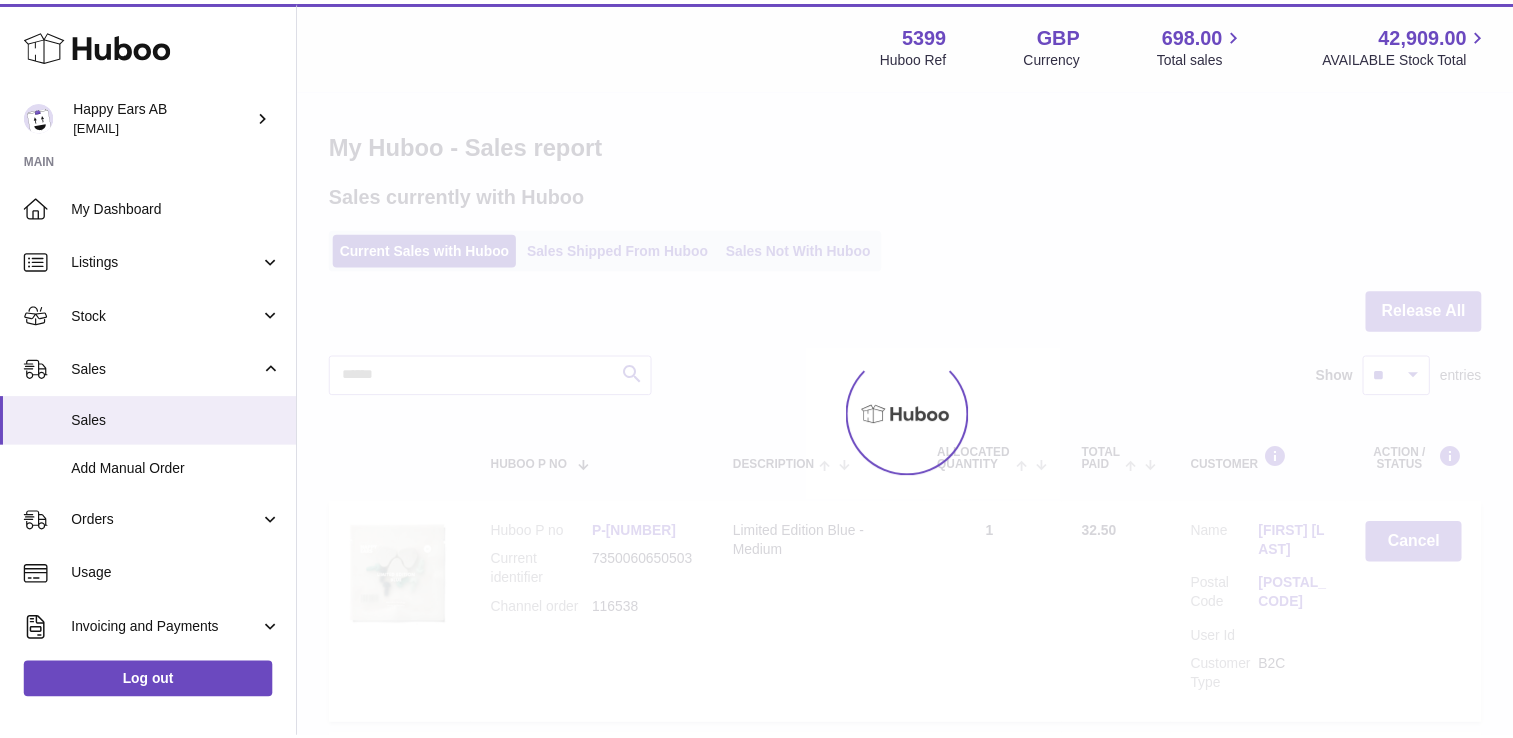 scroll, scrollTop: 0, scrollLeft: 0, axis: both 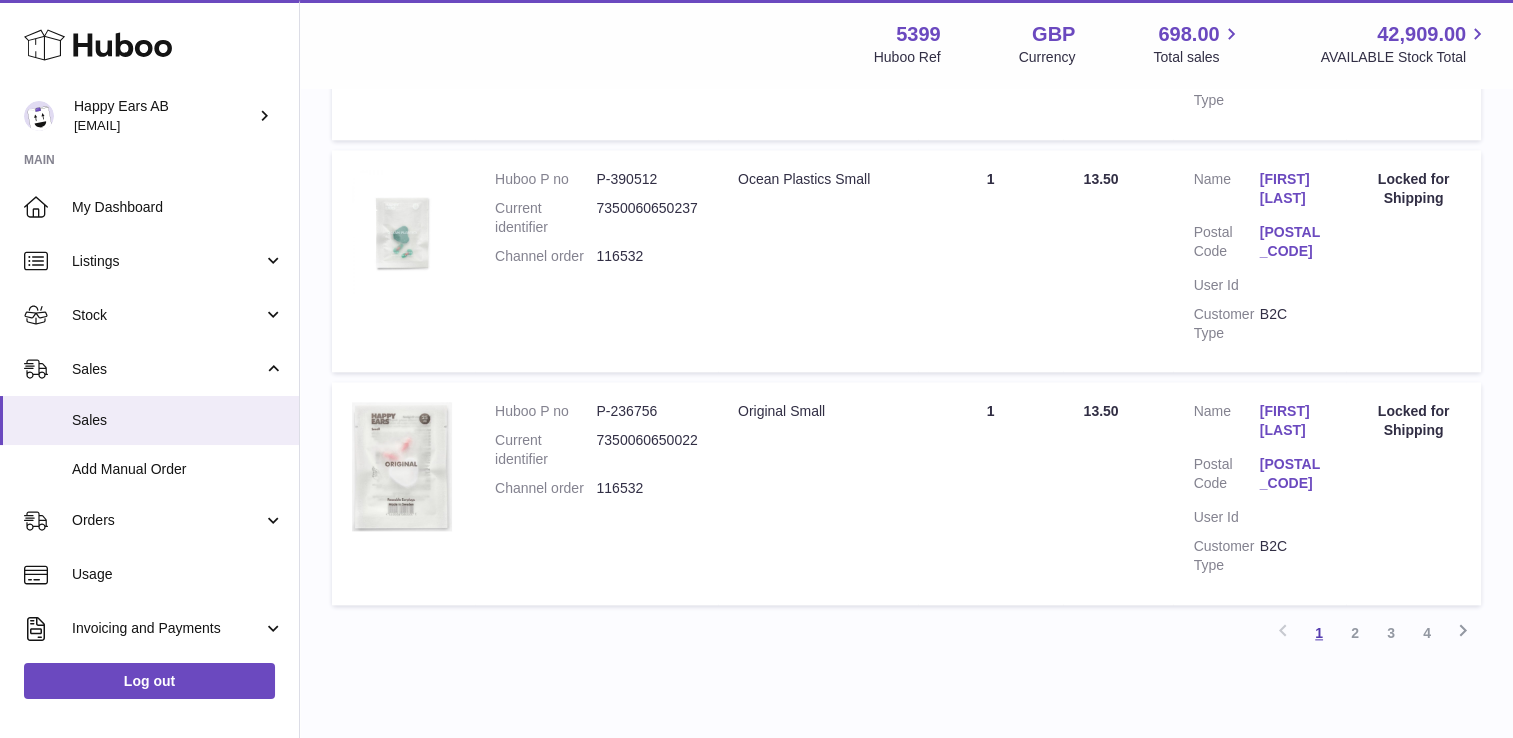 click on "1" at bounding box center (1319, 633) 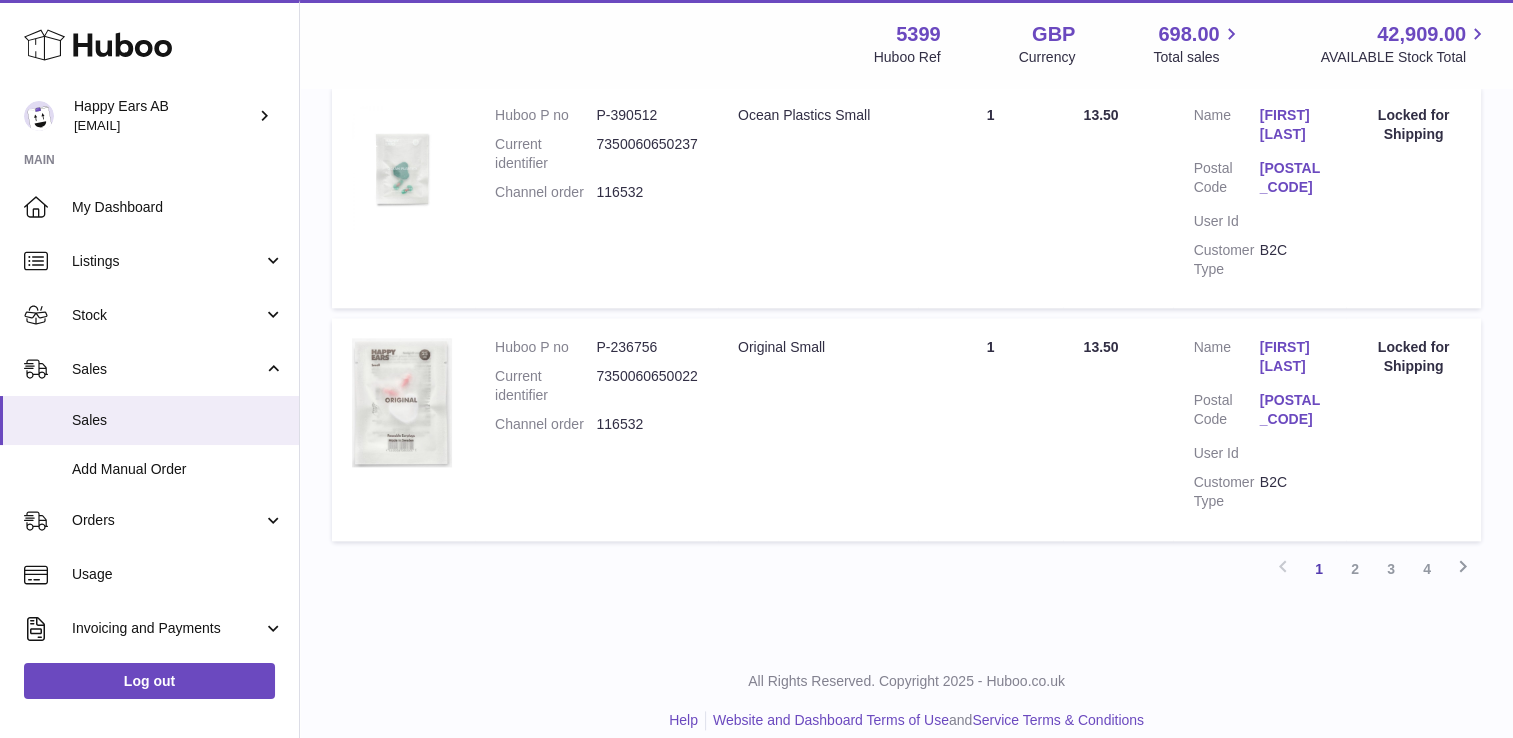 click on "2" at bounding box center [1355, 569] 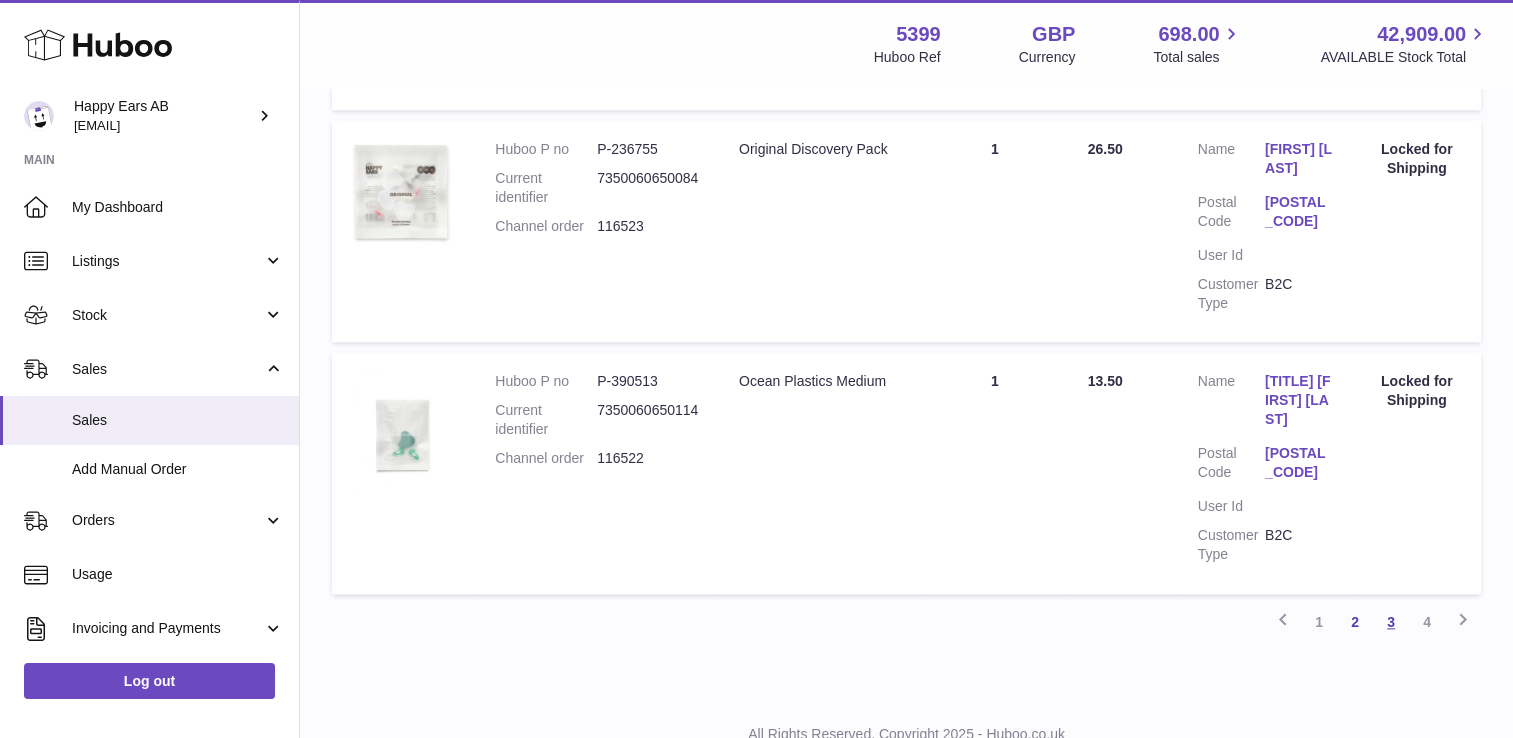 click on "3" at bounding box center [1391, 622] 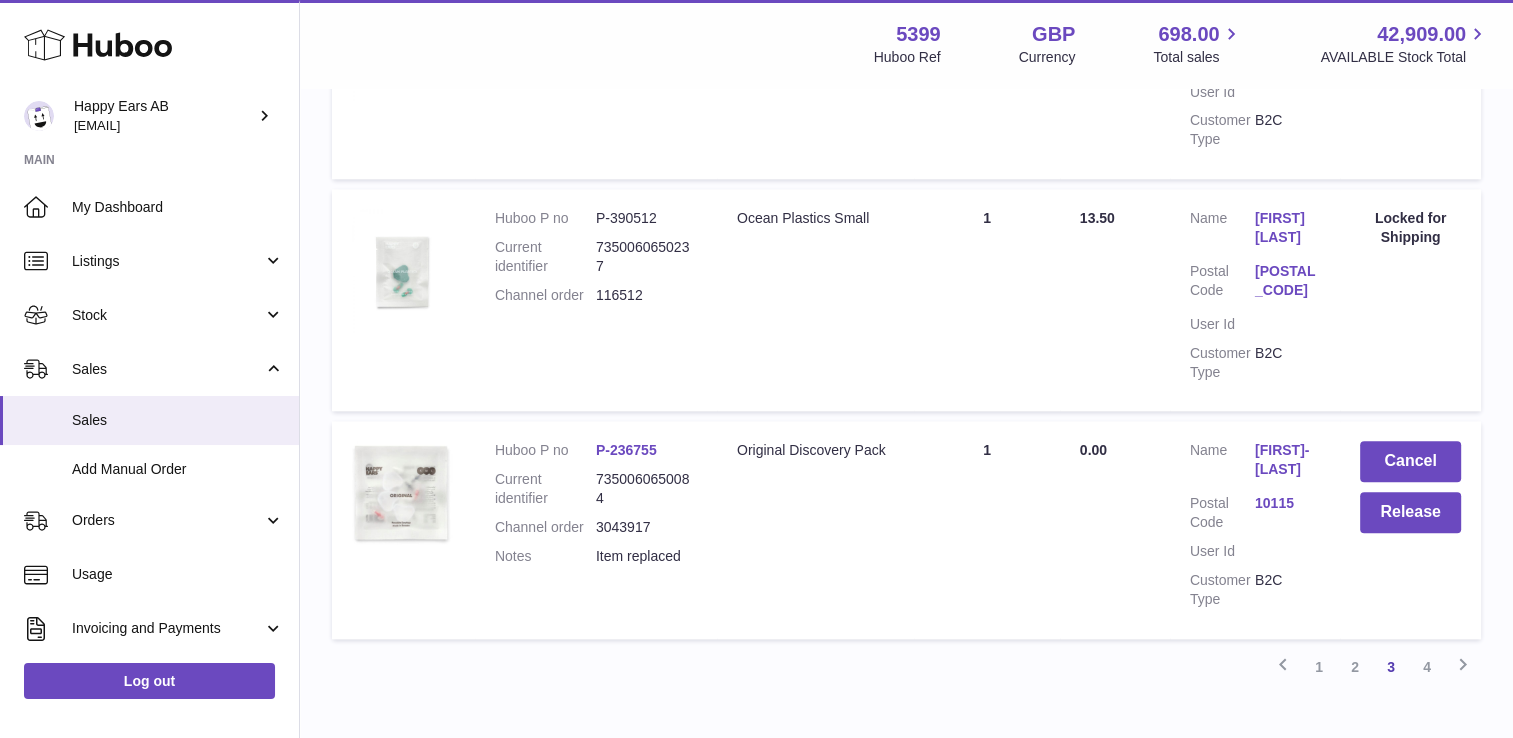 scroll, scrollTop: 2280, scrollLeft: 0, axis: vertical 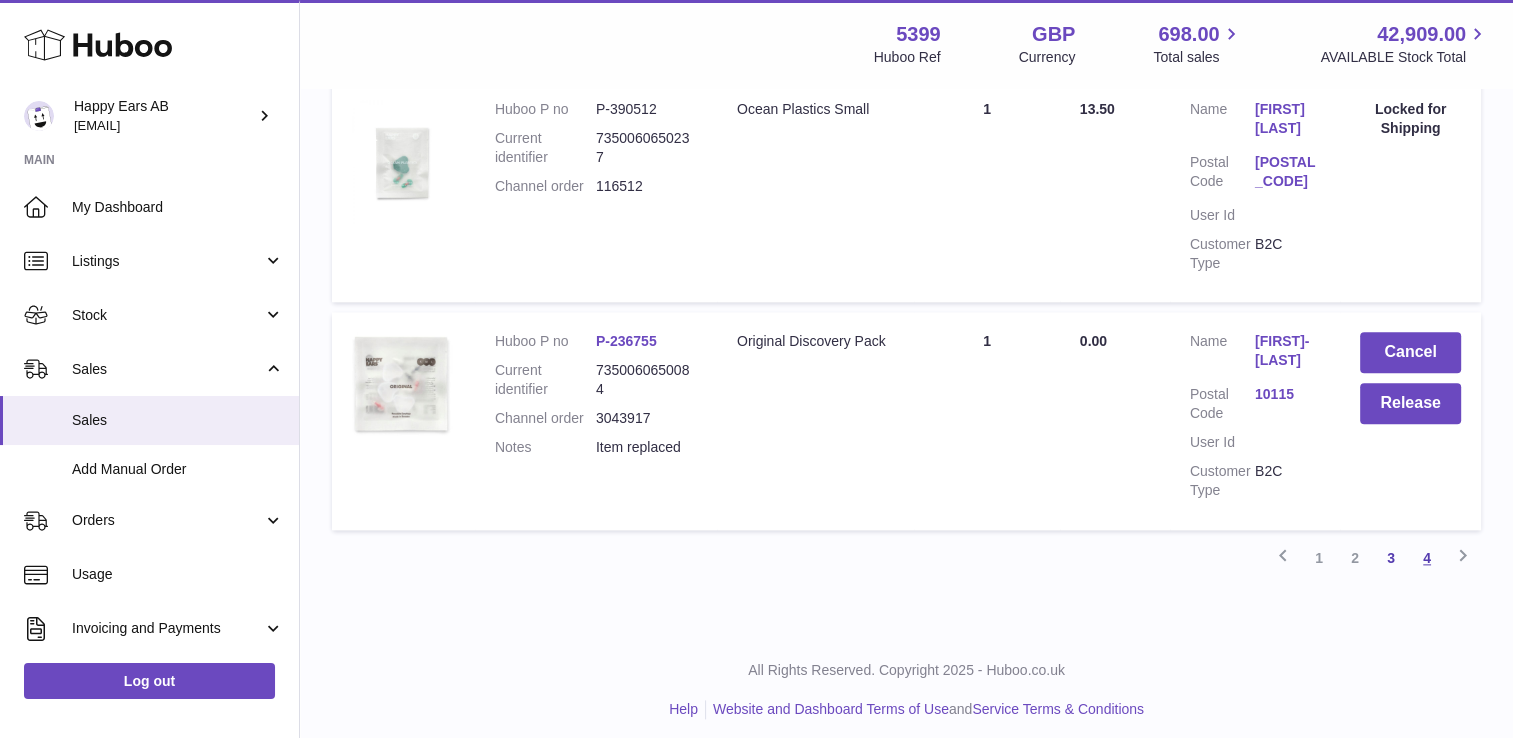 click on "4" at bounding box center [1427, 558] 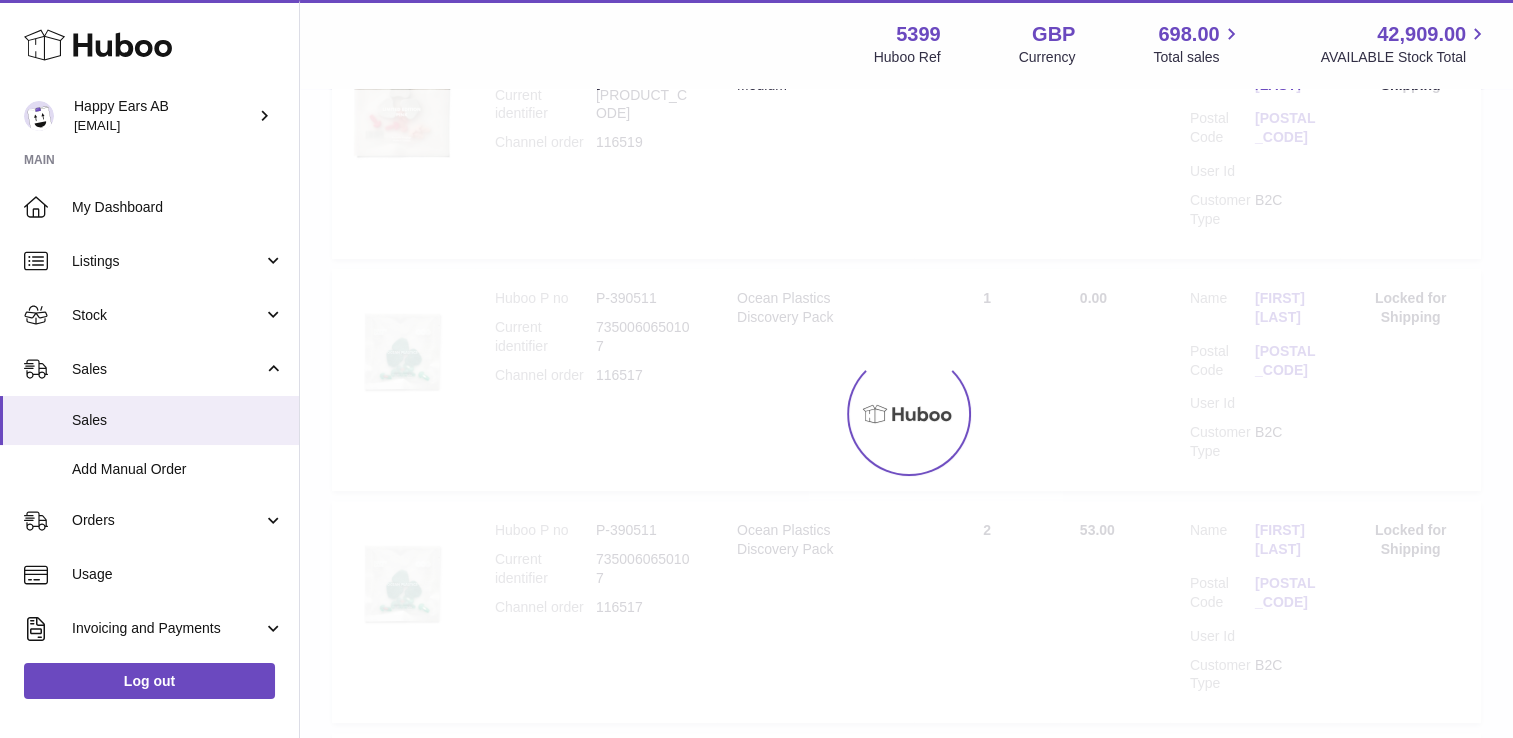 scroll, scrollTop: 90, scrollLeft: 0, axis: vertical 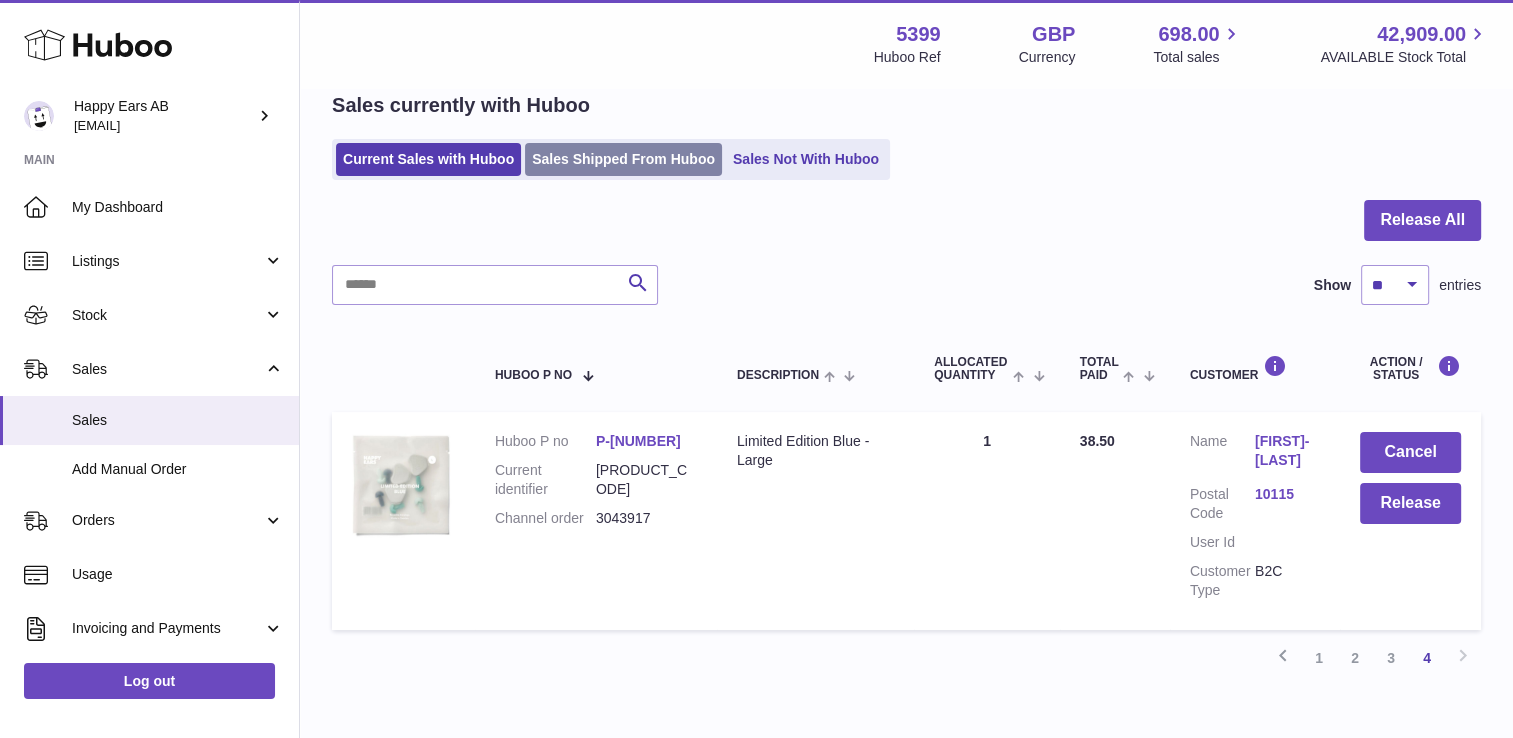 click on "Sales Shipped From Huboo" at bounding box center [623, 159] 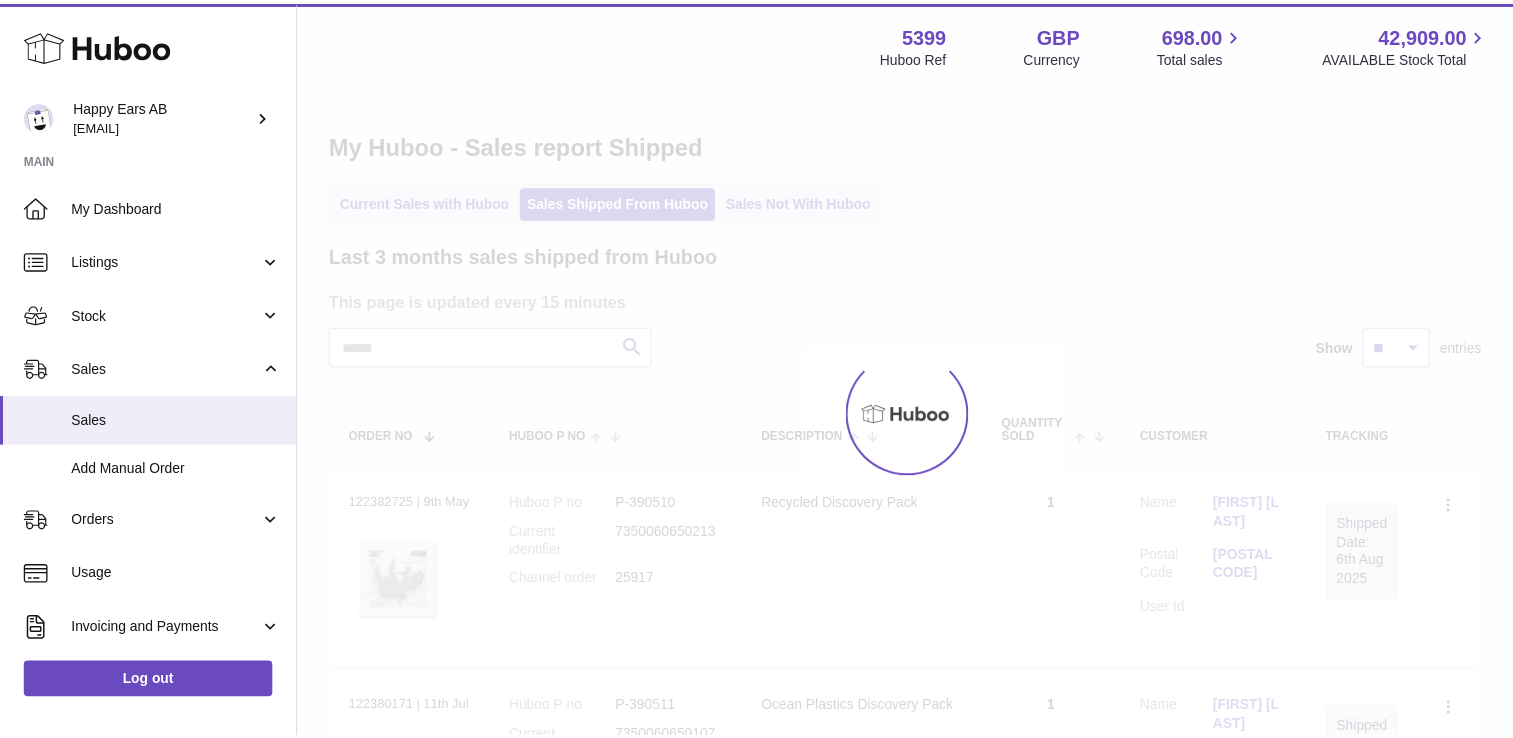 scroll, scrollTop: 0, scrollLeft: 0, axis: both 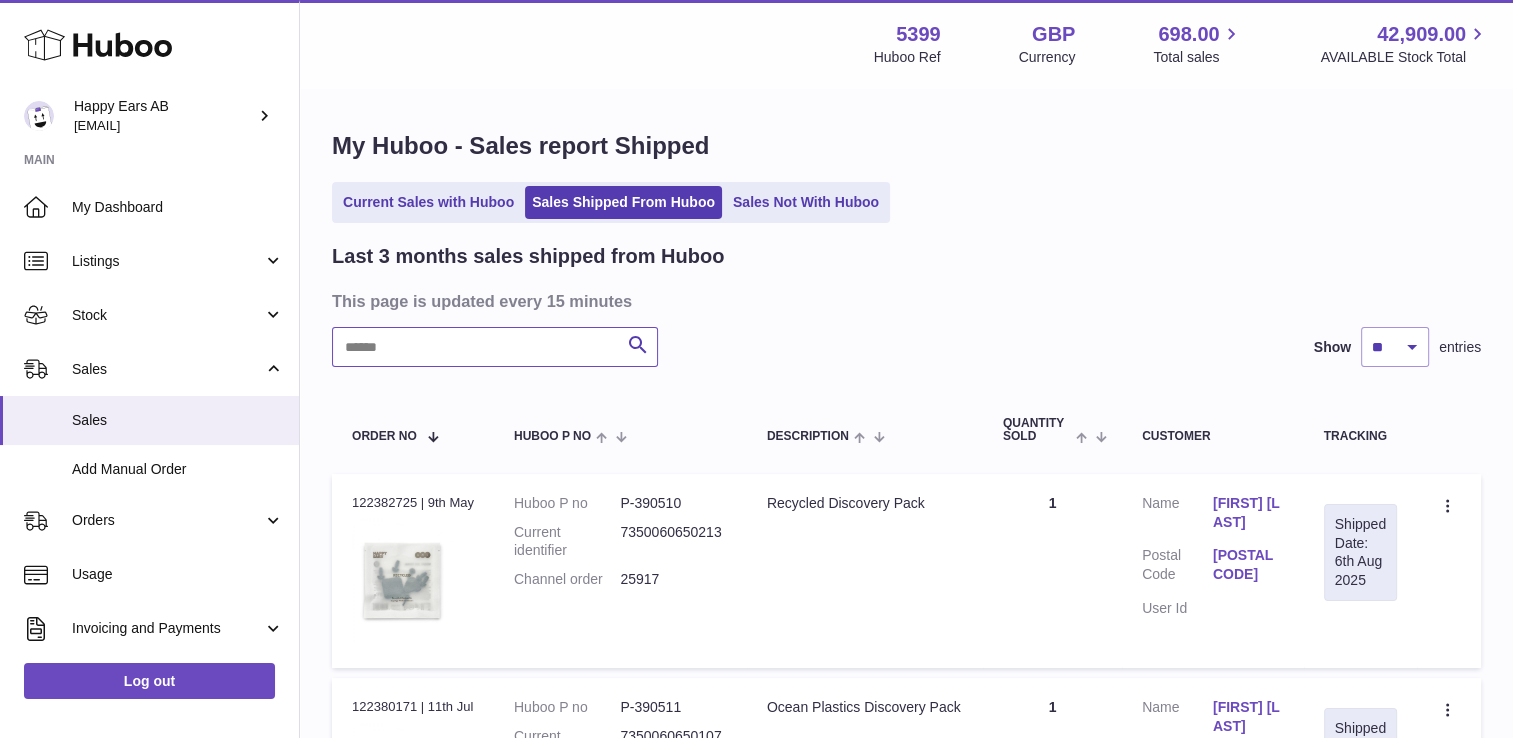 click at bounding box center (495, 347) 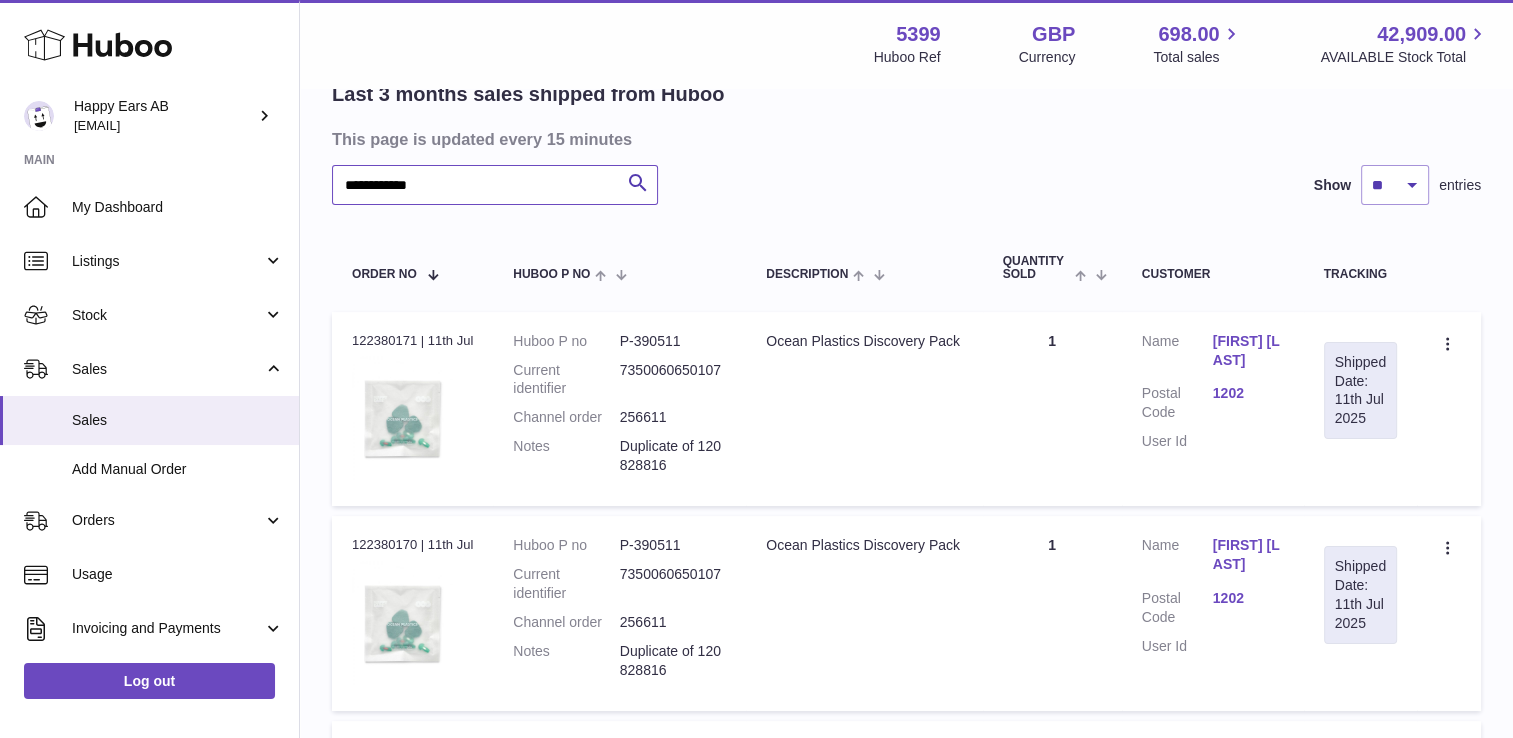 scroll, scrollTop: 200, scrollLeft: 0, axis: vertical 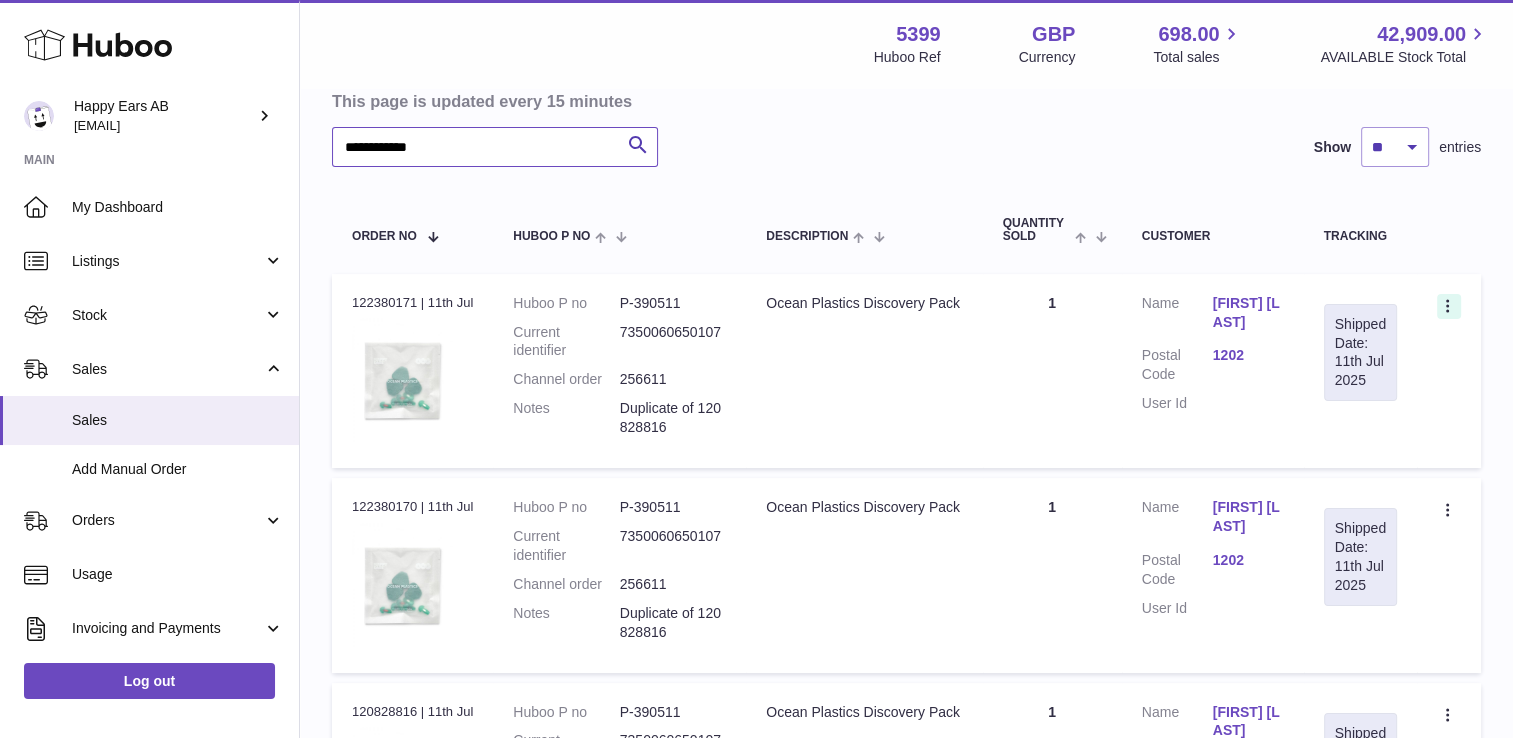 type on "**********" 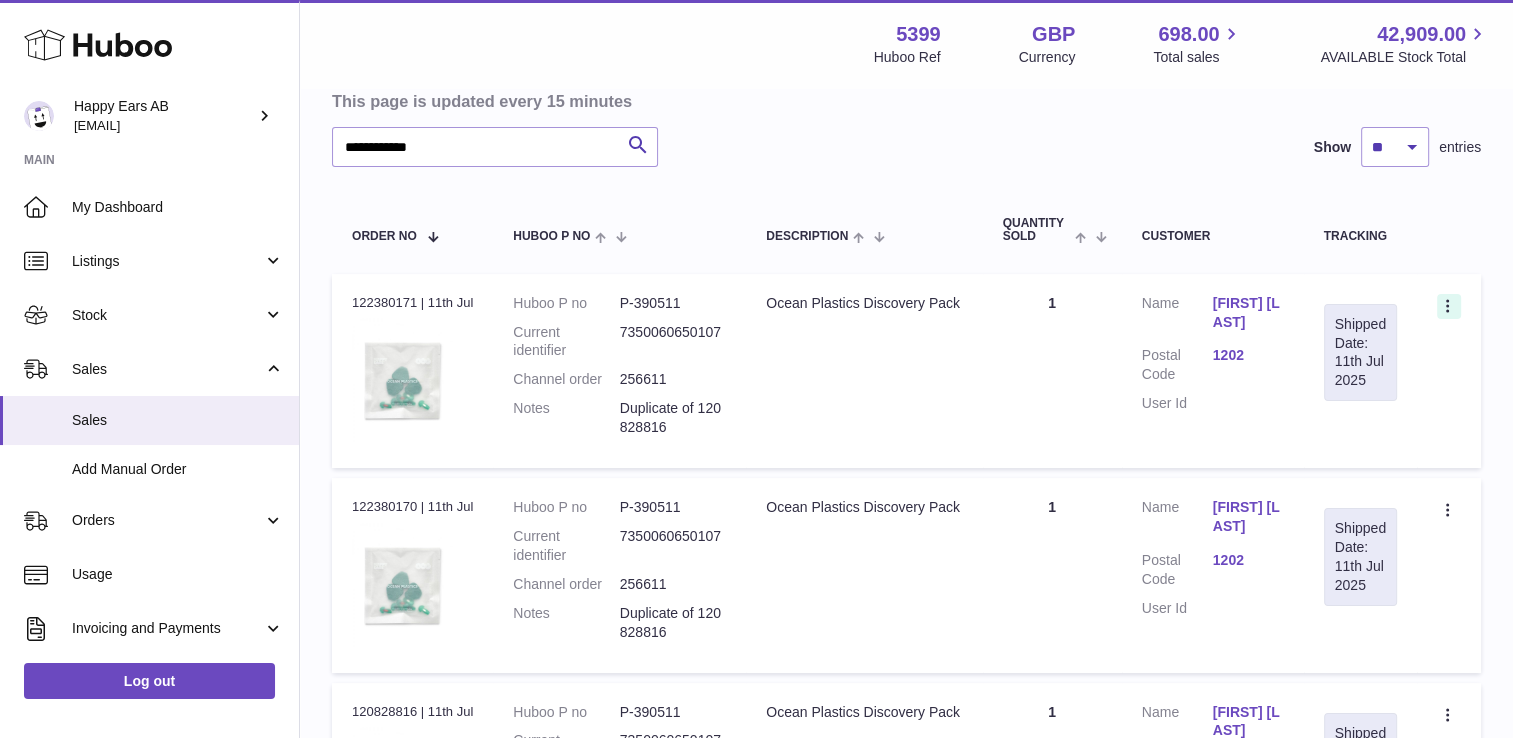 click 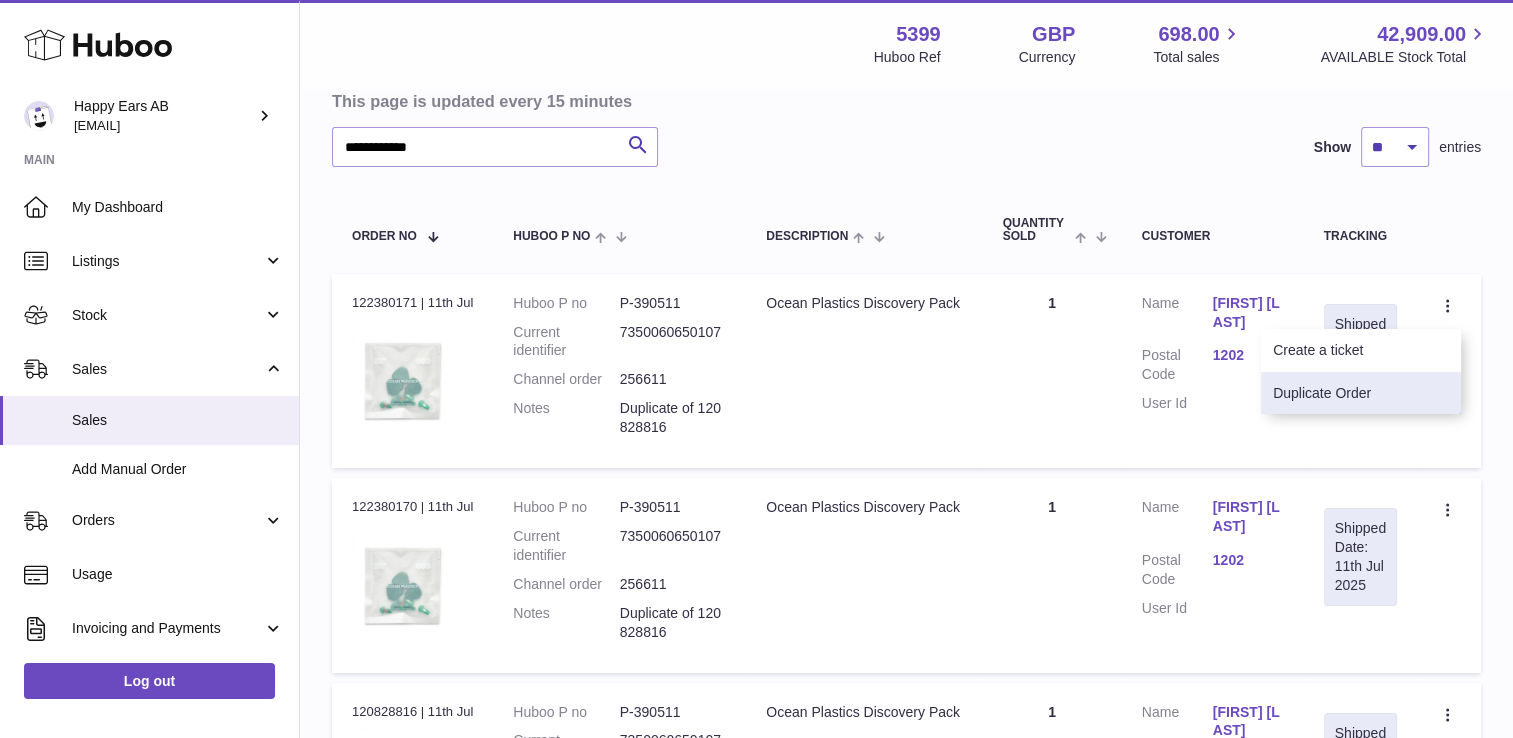 click on "Duplicate Order" at bounding box center [1361, 393] 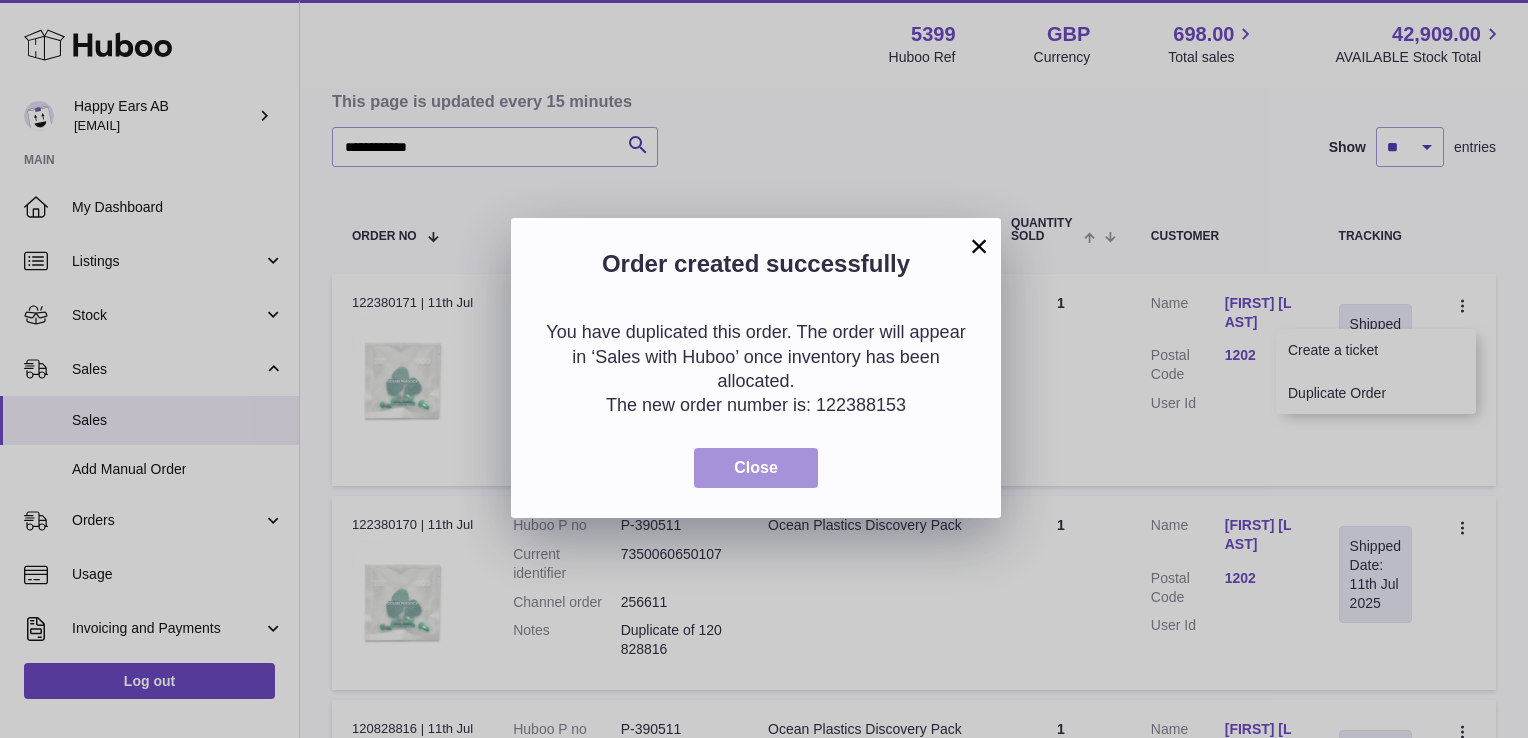 click on "Close" at bounding box center (756, 468) 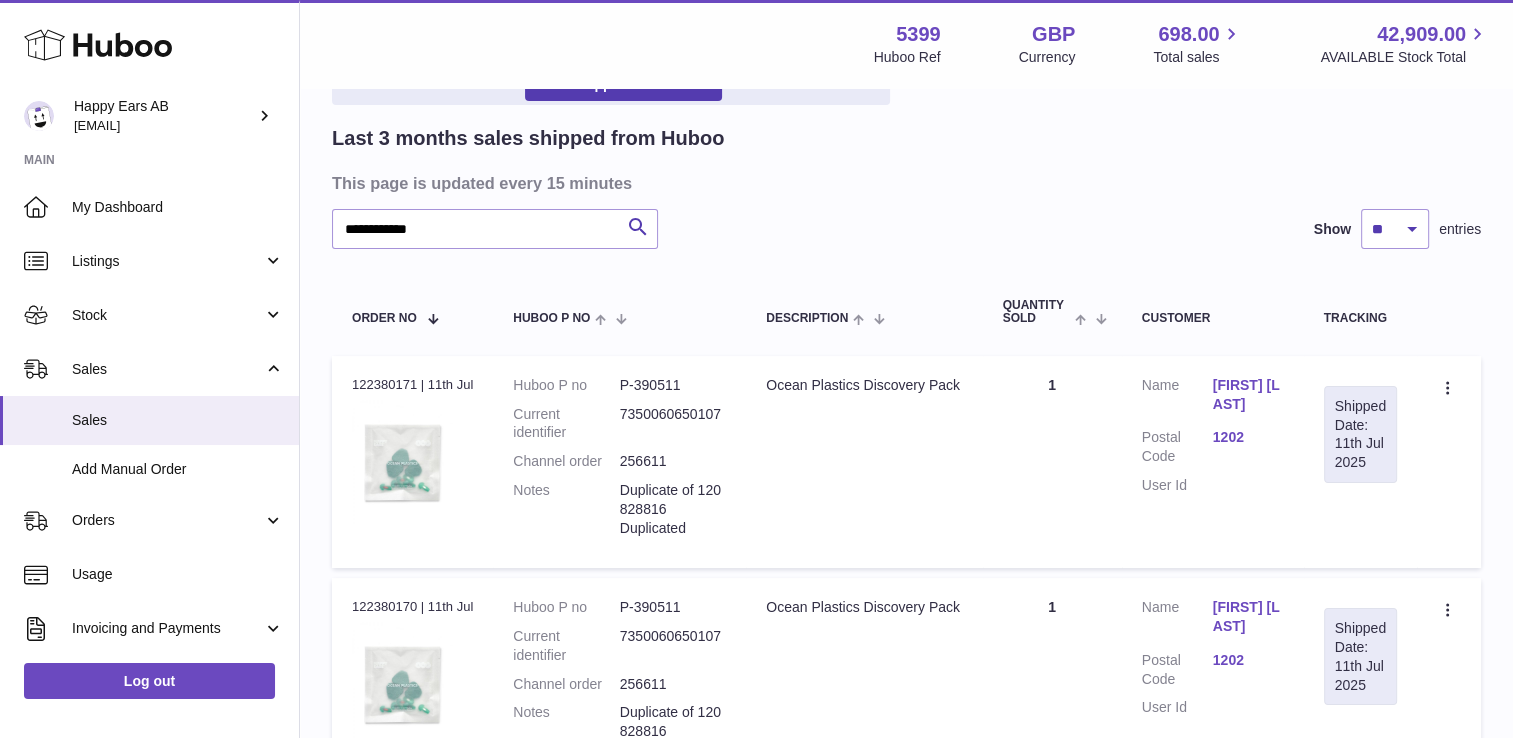 scroll, scrollTop: 0, scrollLeft: 0, axis: both 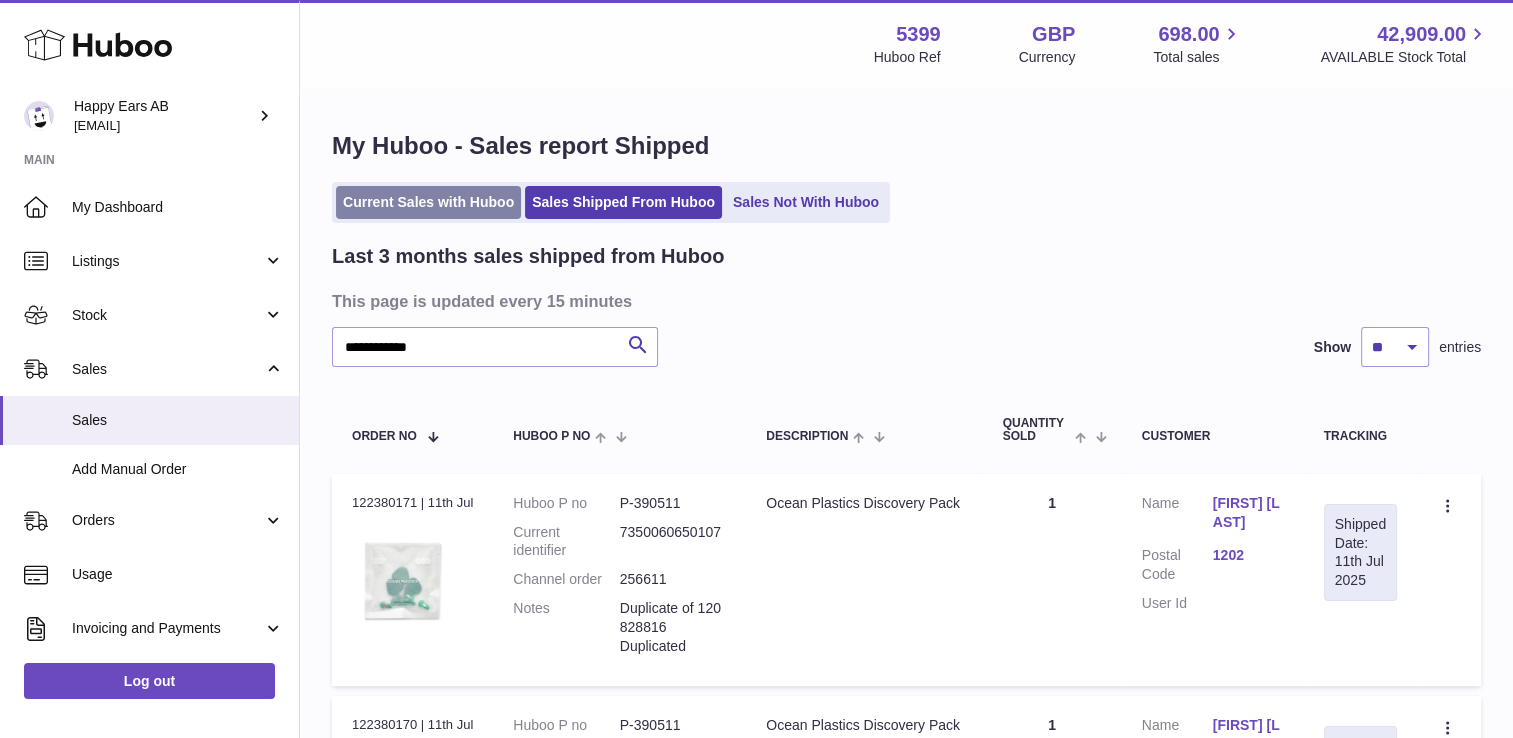 click on "Current Sales with Huboo" at bounding box center [428, 202] 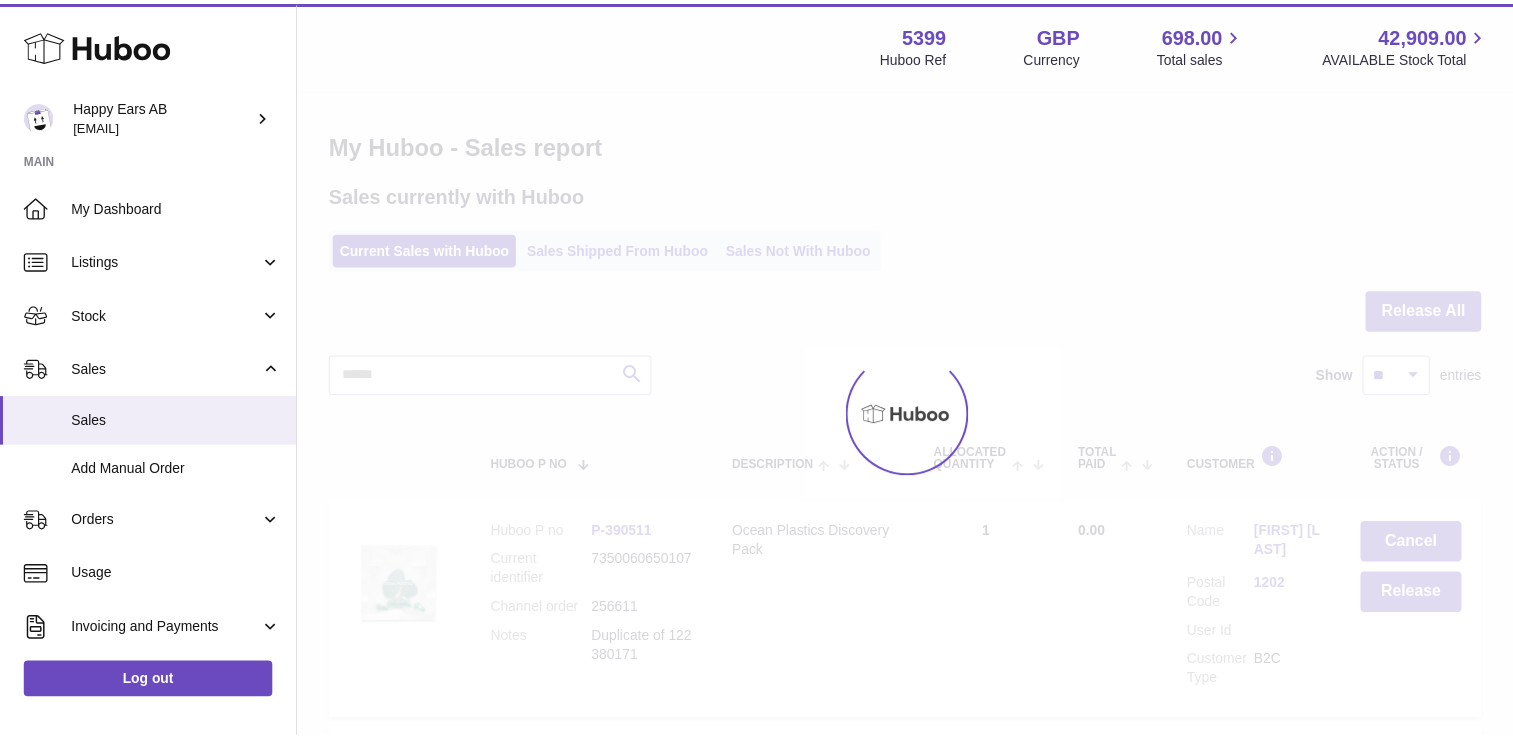 scroll, scrollTop: 0, scrollLeft: 0, axis: both 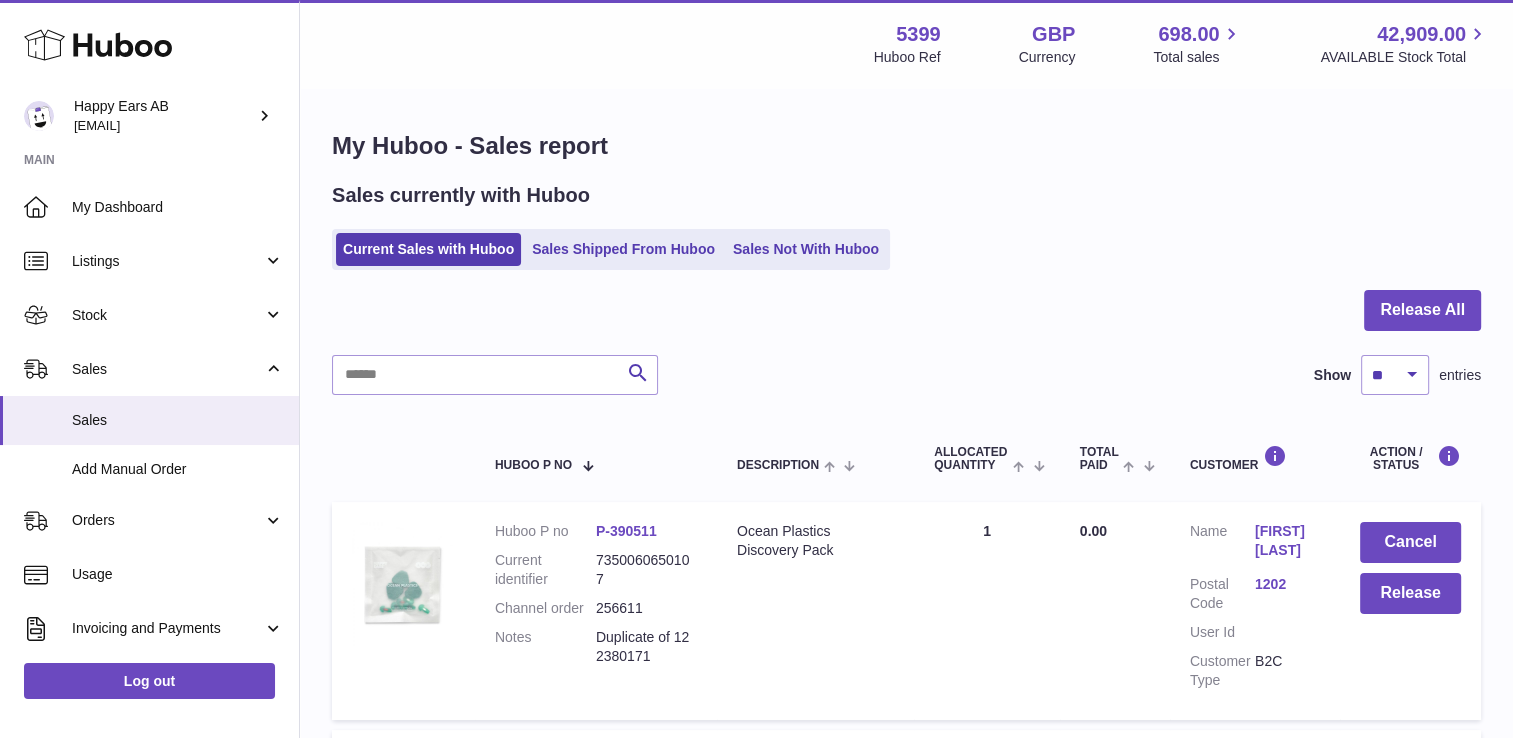 click on "[FIRST] [LAST]" at bounding box center [1287, 541] 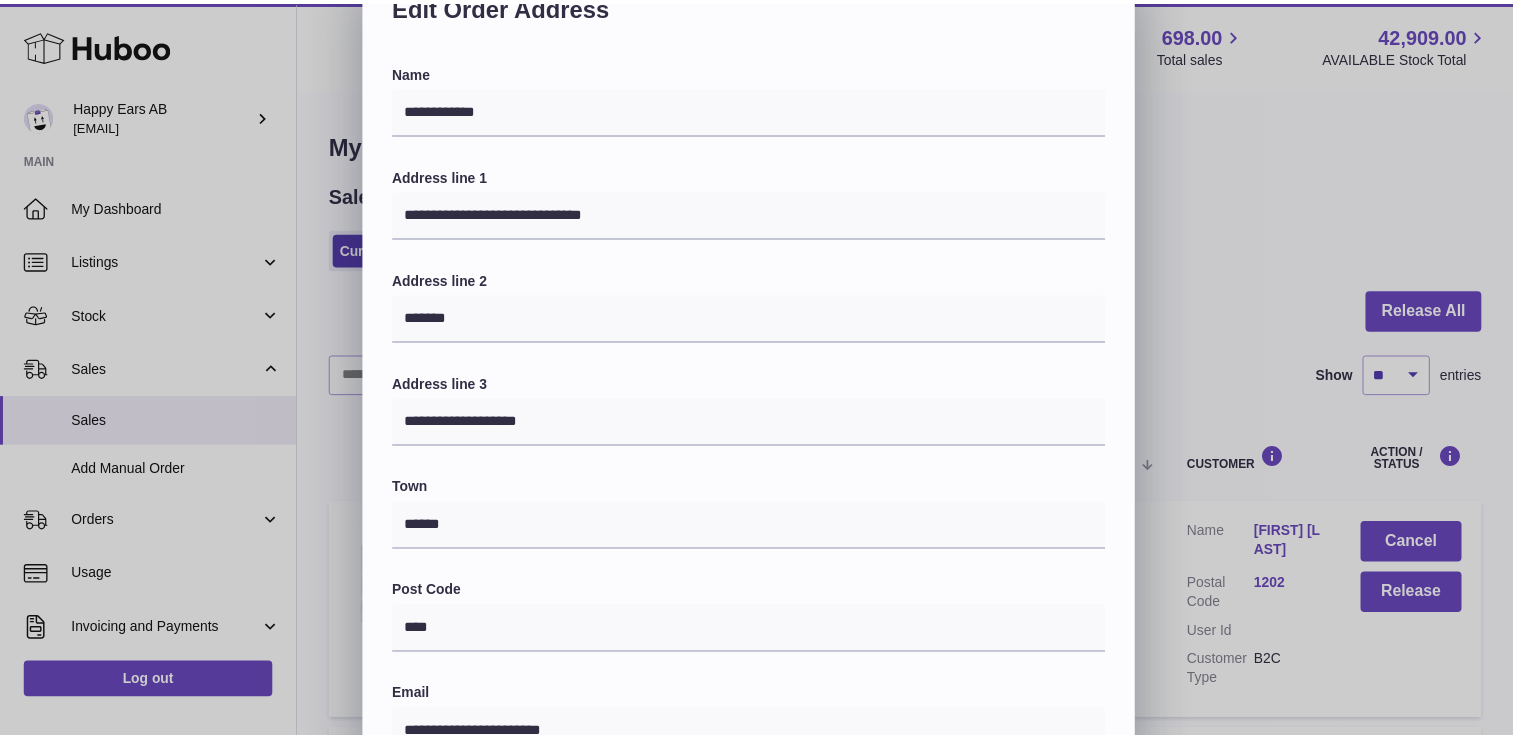 scroll, scrollTop: 0, scrollLeft: 0, axis: both 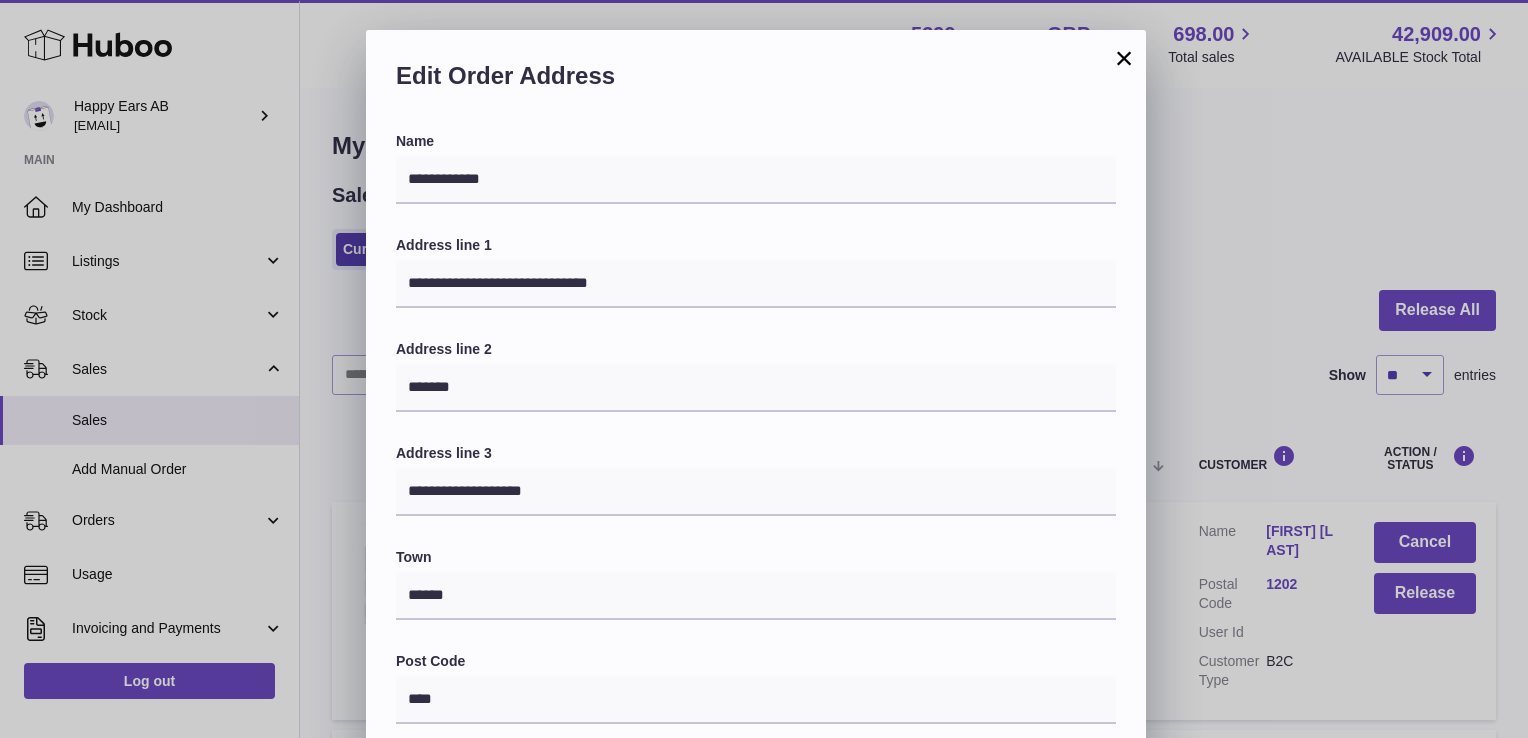 click on "×" at bounding box center [1124, 58] 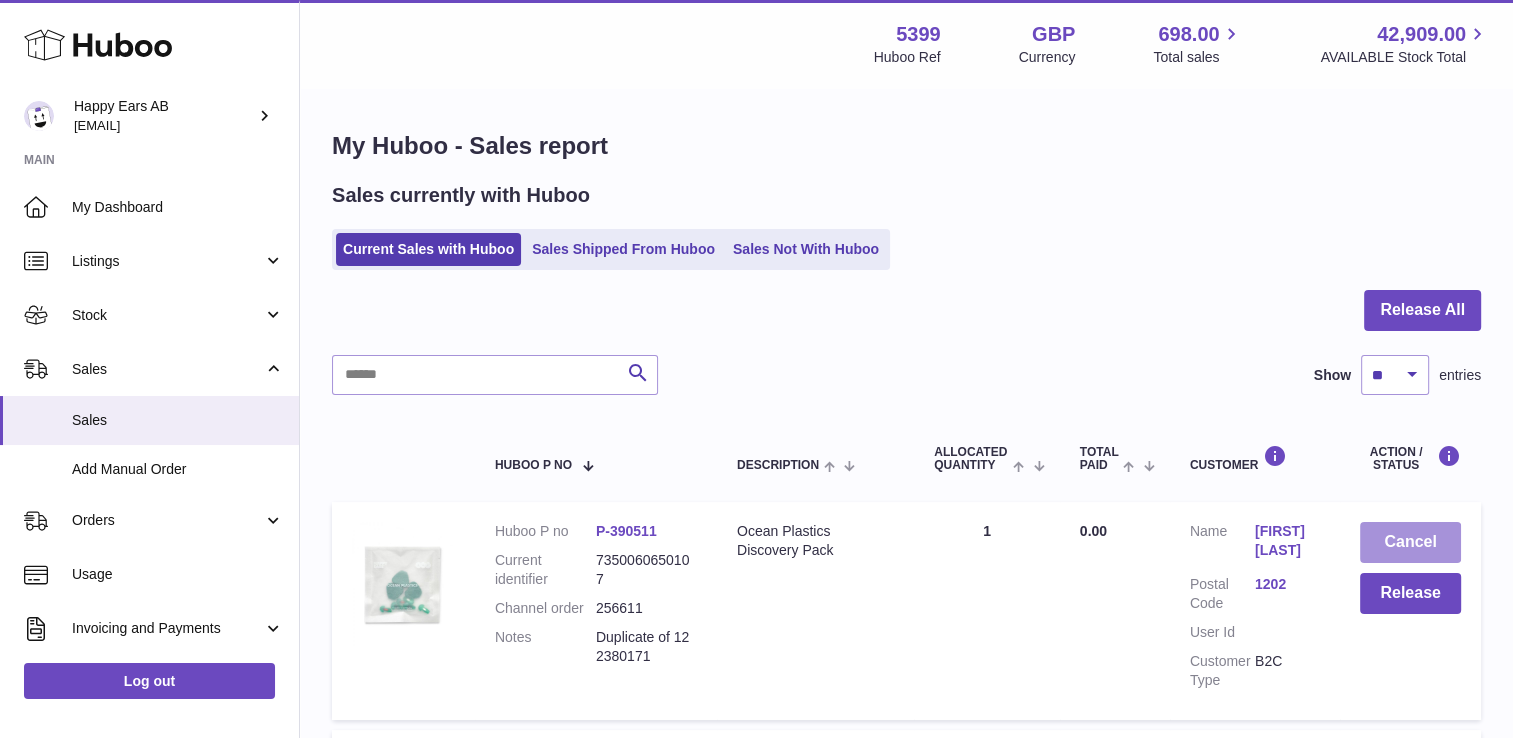 click on "Cancel" at bounding box center (1410, 542) 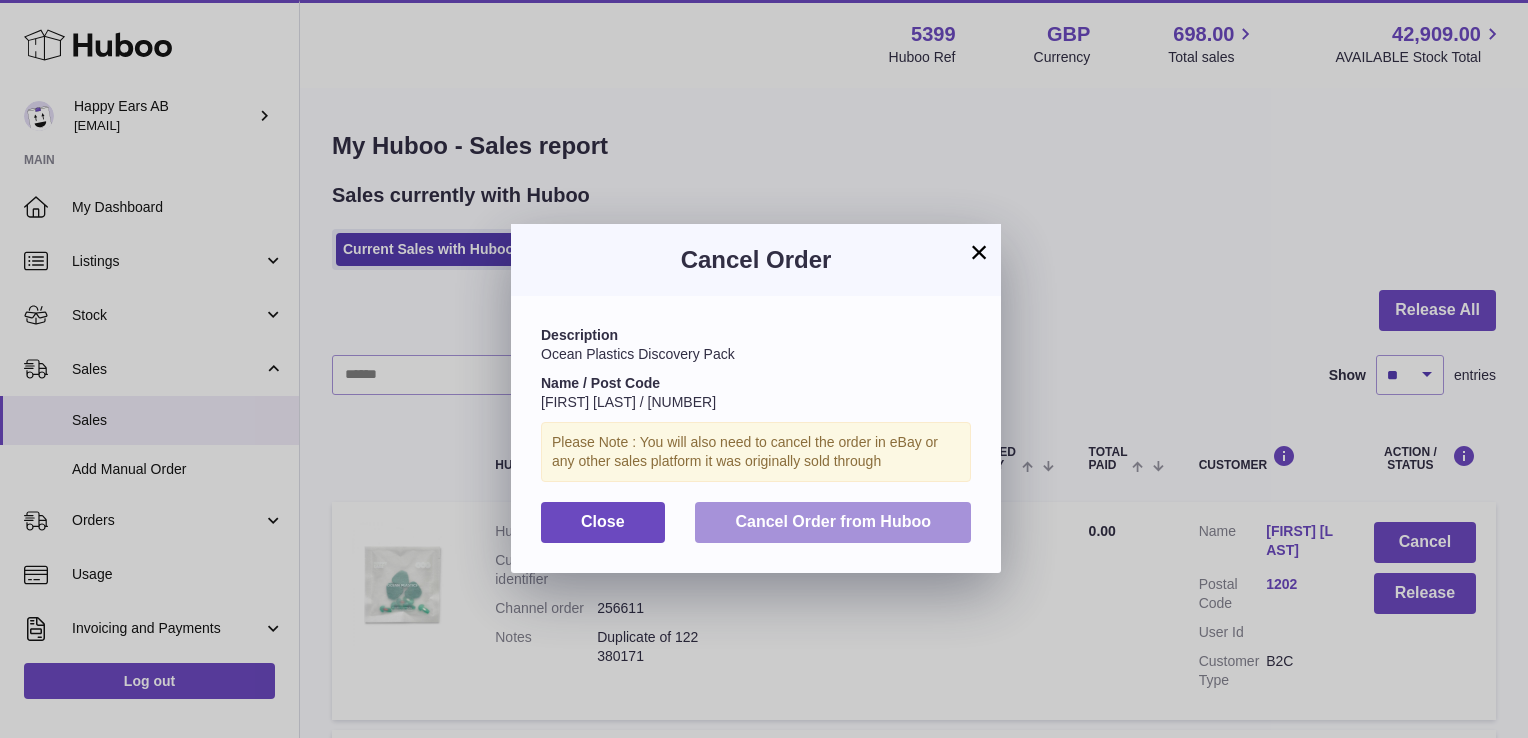 click on "Cancel Order from Huboo" at bounding box center (833, 521) 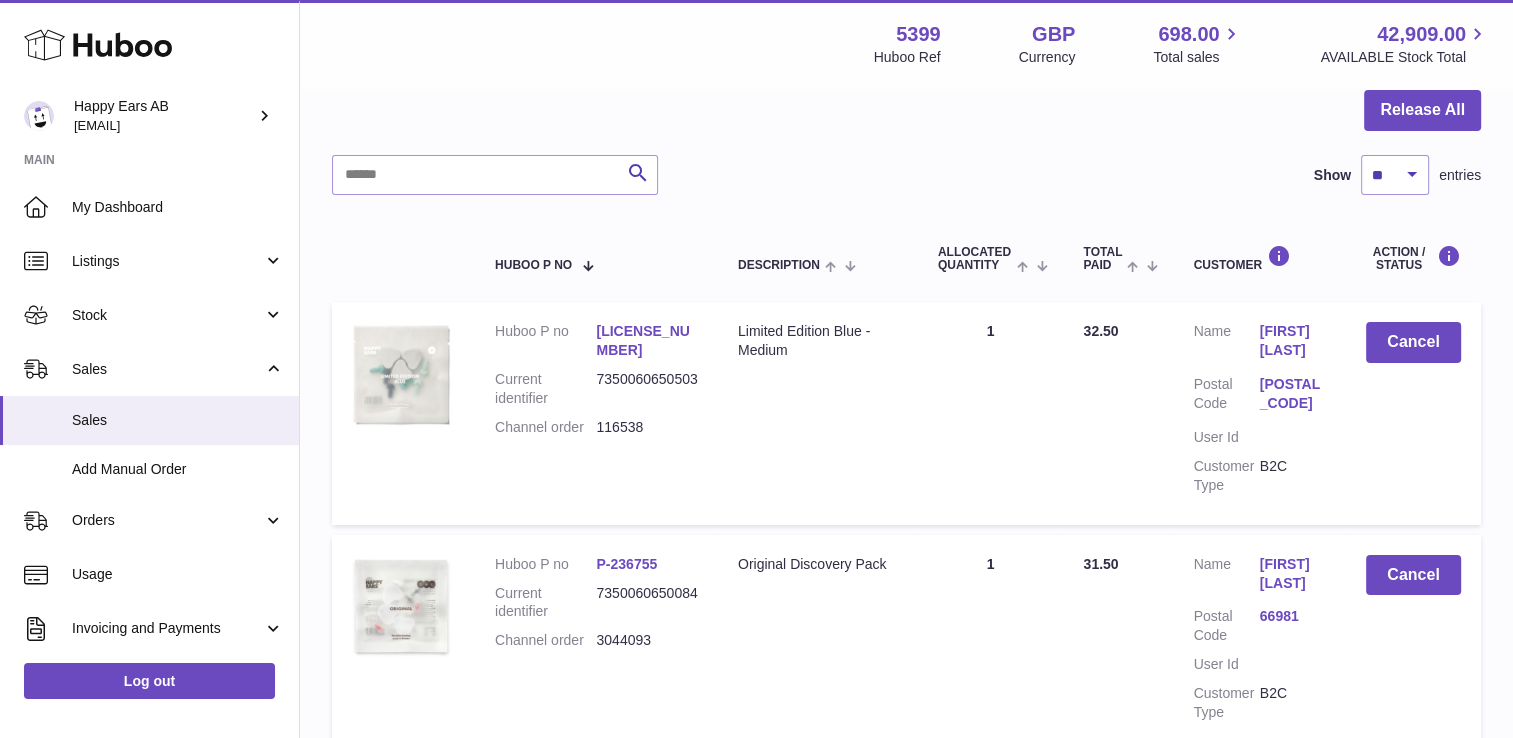 scroll, scrollTop: 0, scrollLeft: 0, axis: both 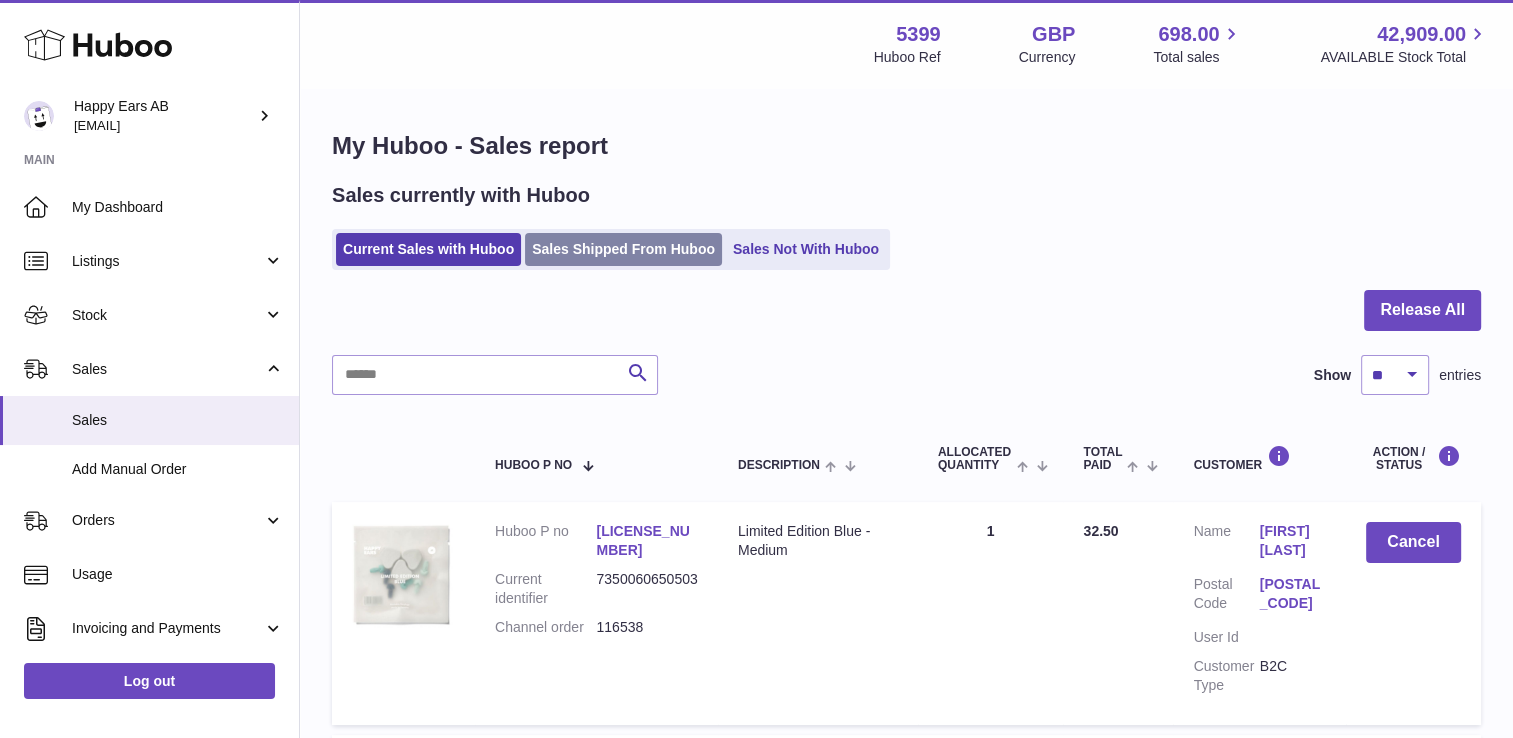 click on "Sales Shipped From Huboo" at bounding box center (623, 249) 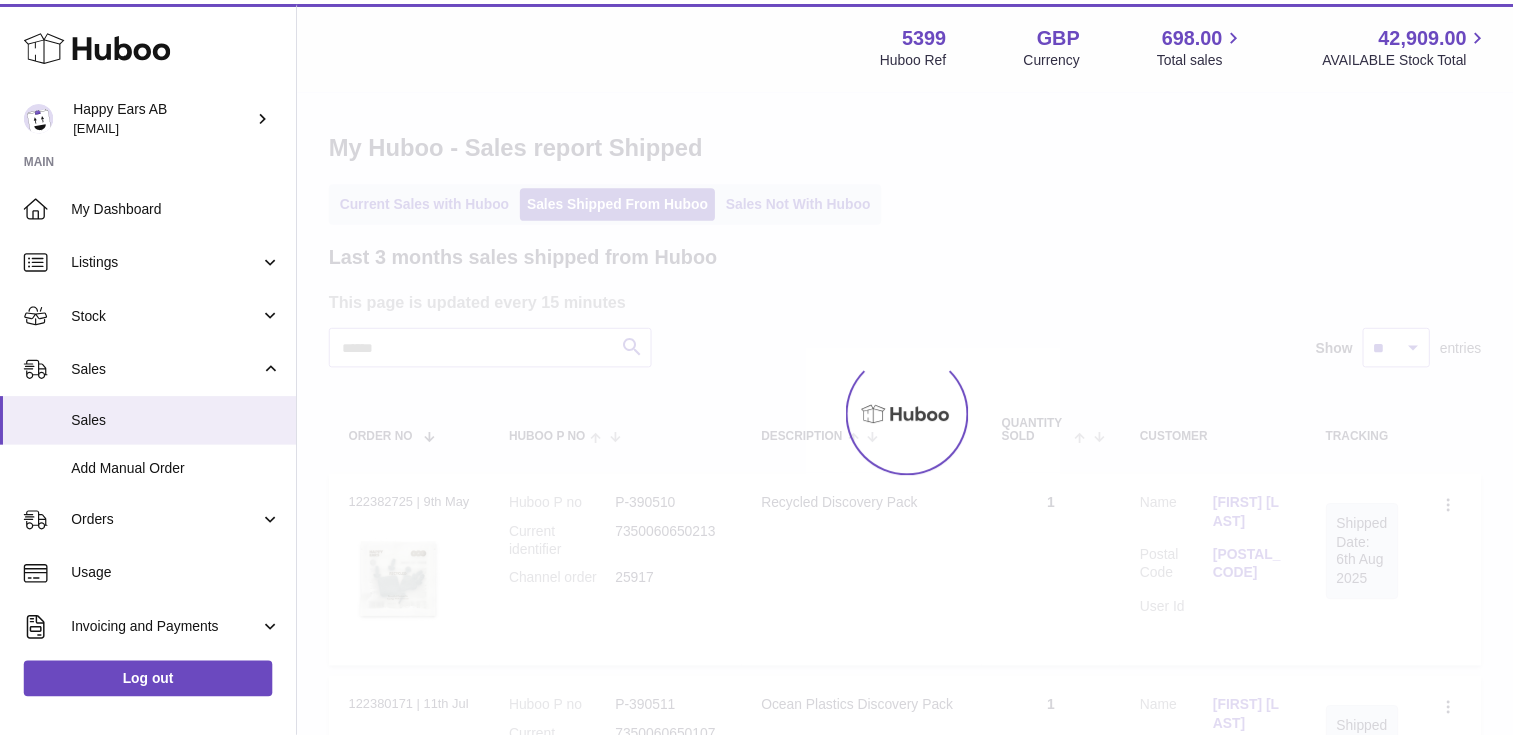 scroll, scrollTop: 0, scrollLeft: 0, axis: both 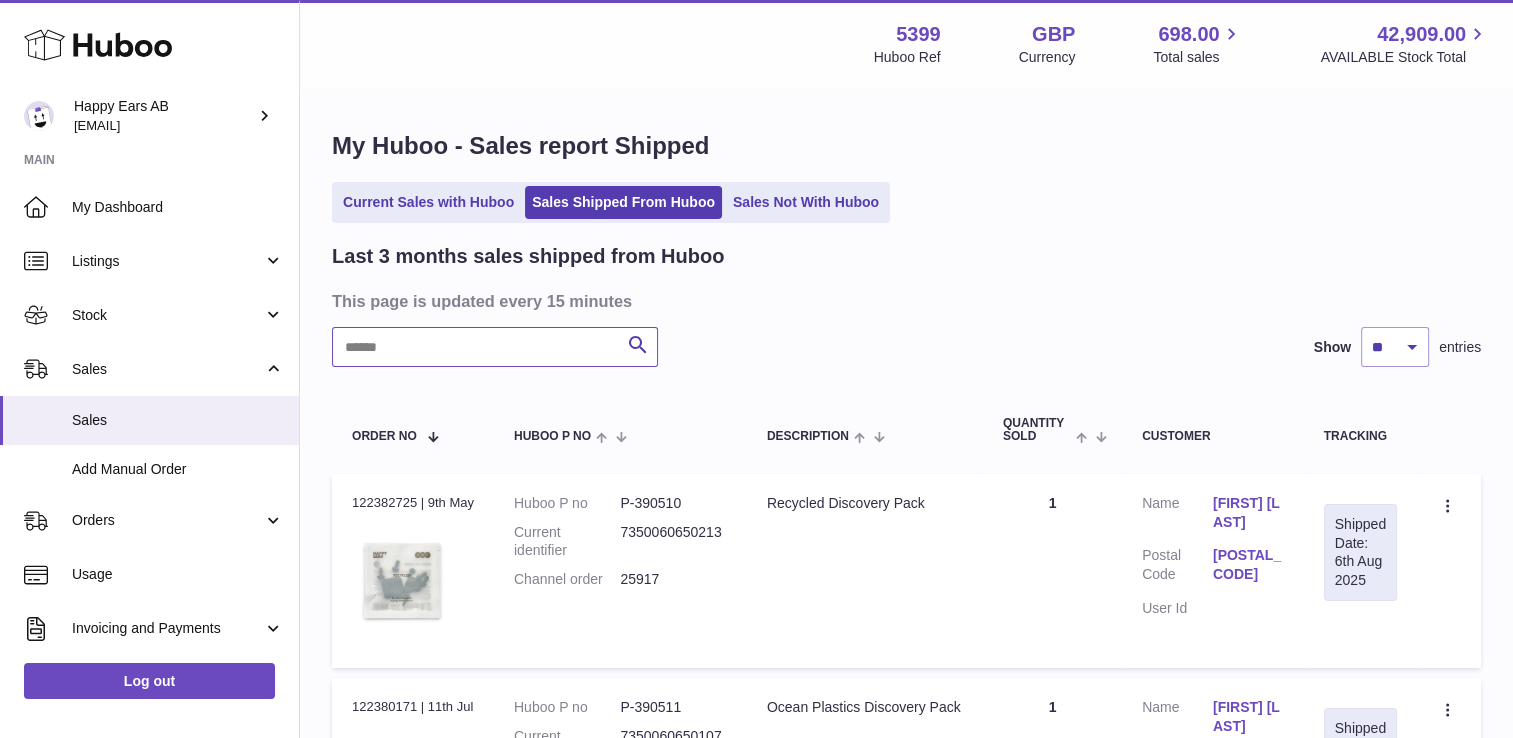 click at bounding box center (495, 347) 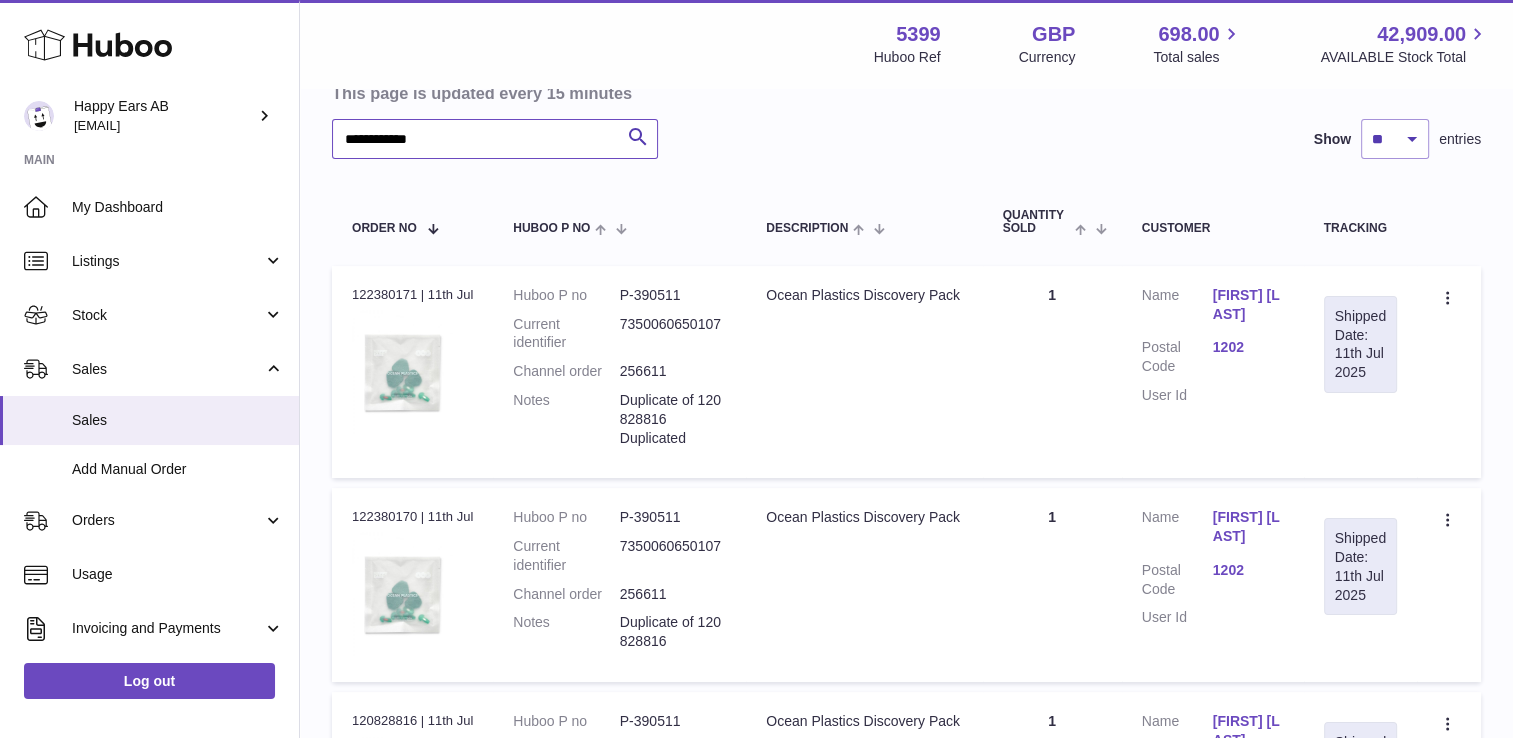 scroll, scrollTop: 200, scrollLeft: 0, axis: vertical 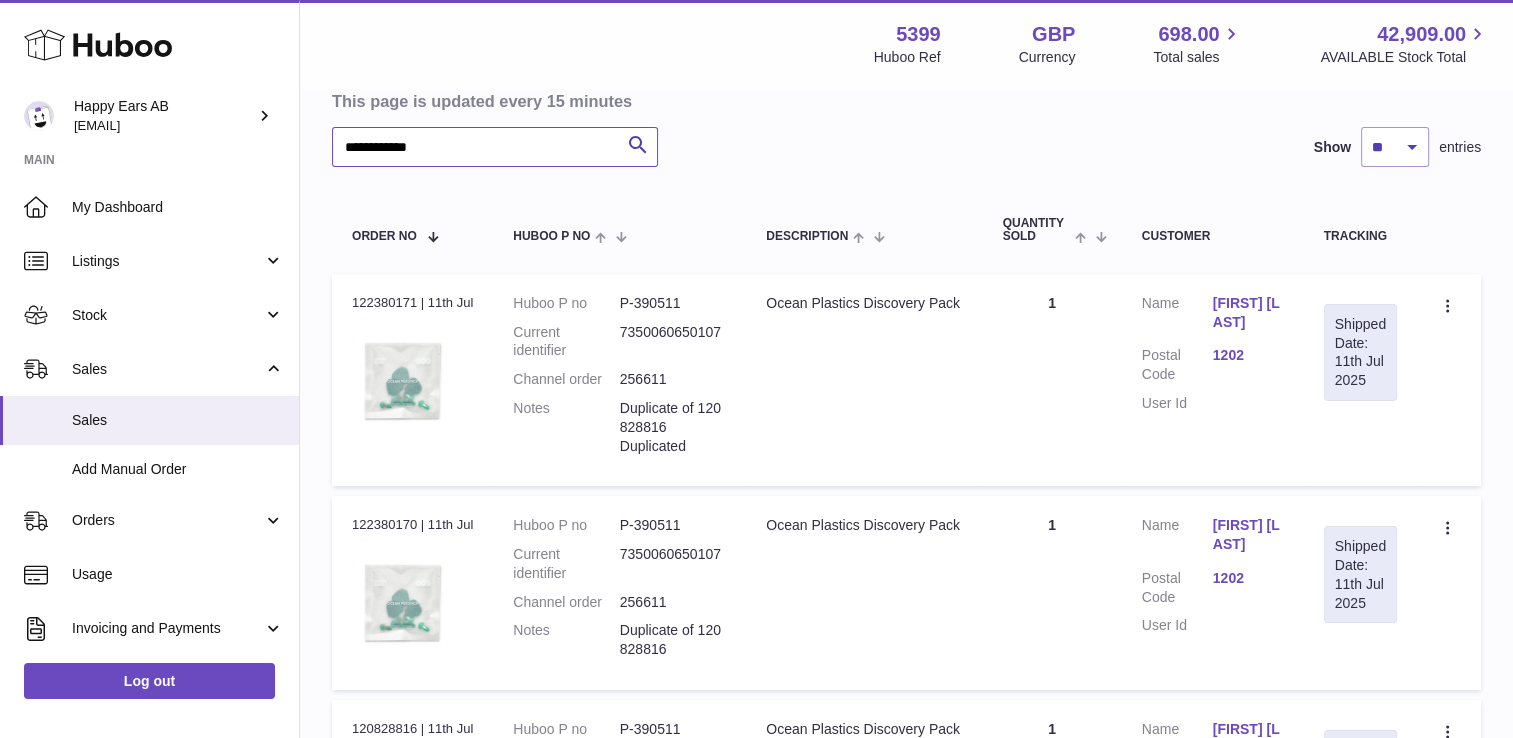 type on "**********" 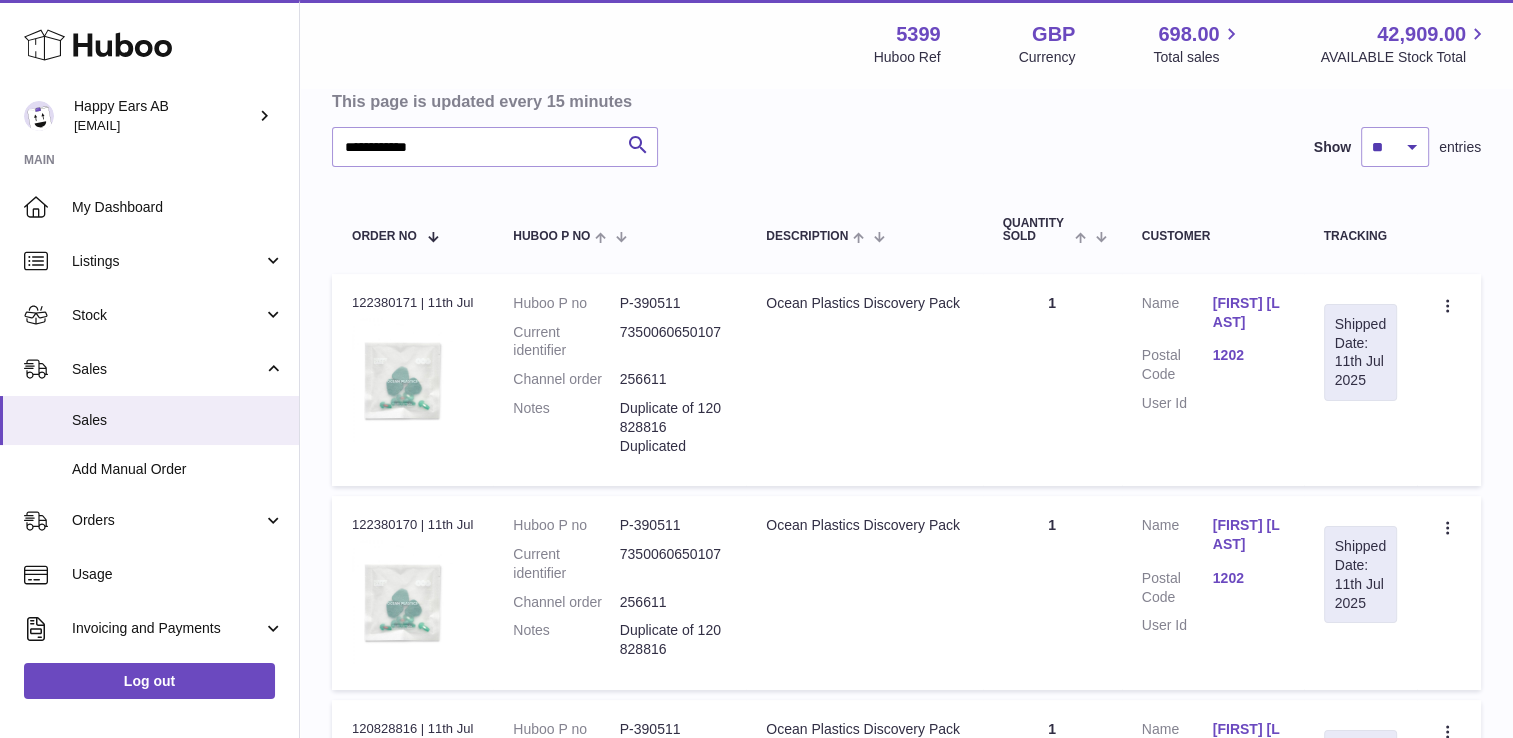 click on "[FIRST] [LAST]" at bounding box center [1248, 313] 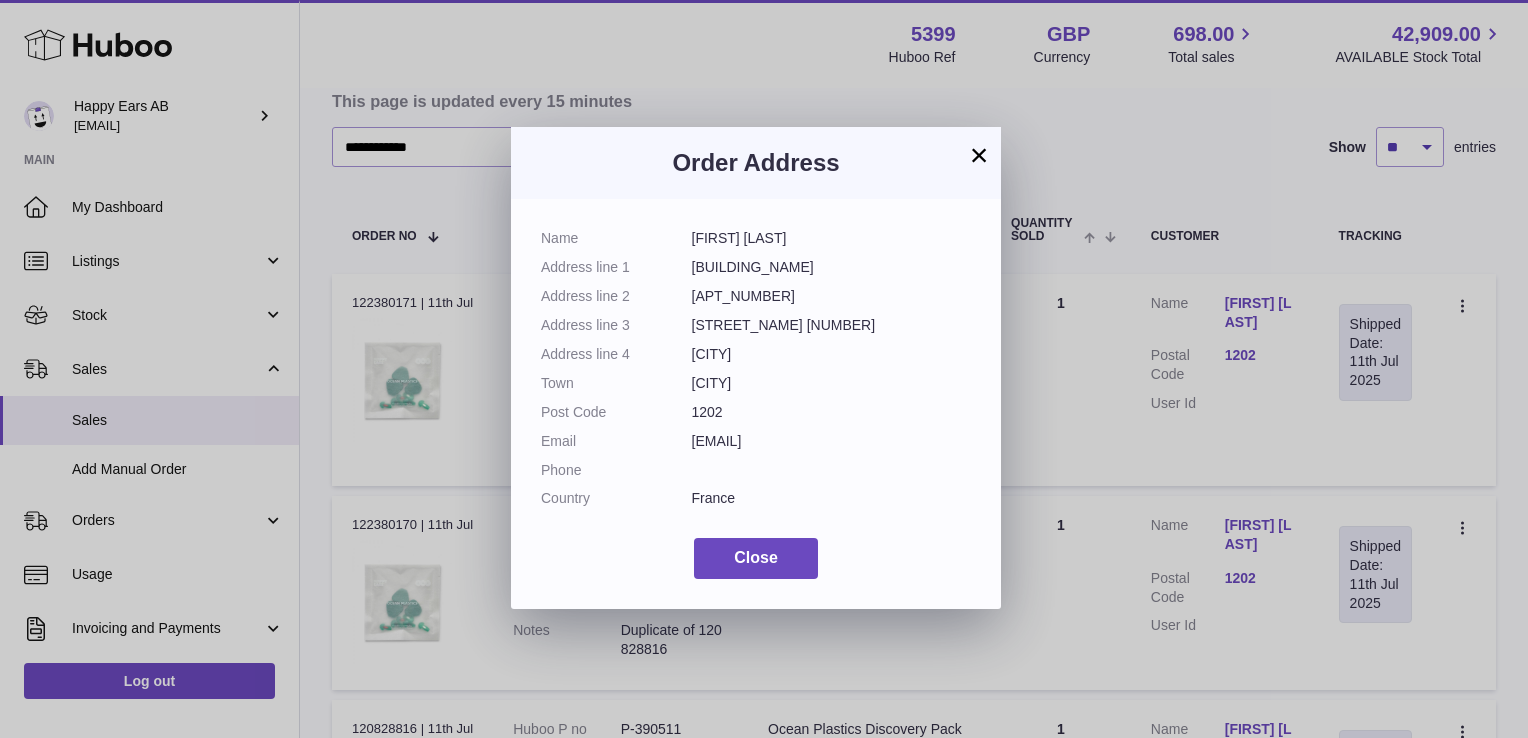click on "Order Address
Name
[FIRST] [LAST]
Address line 1
[BUILDING_NAME]
Address line 2
[APT_NUMBER]
Address line 3
[STREET_NAME] [NUMBER]
Address line 4
[CITY]
Town
[CITY]
Post Code
[POSTAL_CODE]
Email
[EMAIL]
Phone
[PHONE]
Country
[COUNTRY]    Close" at bounding box center (764, 369) 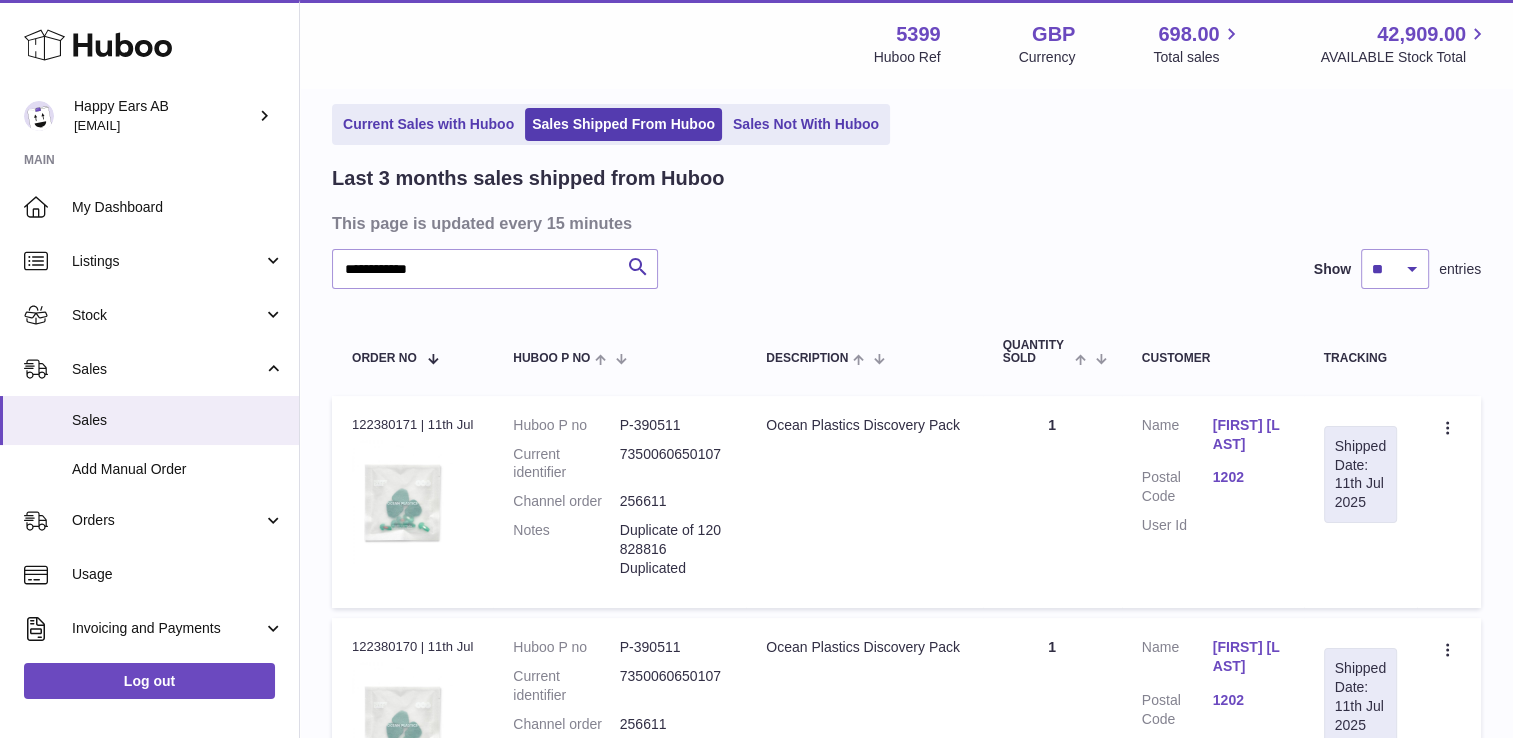 scroll, scrollTop: 0, scrollLeft: 0, axis: both 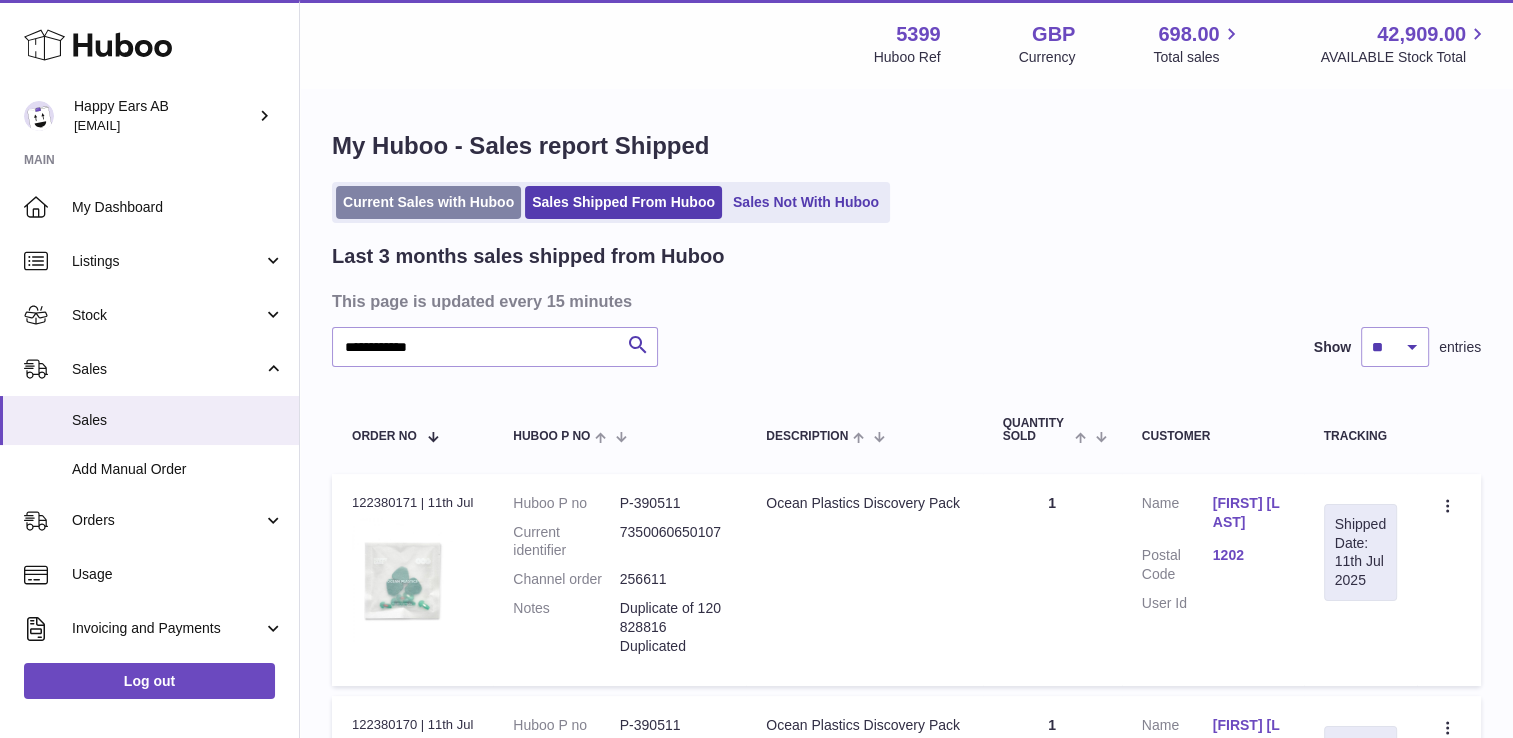 click on "Current Sales with Huboo" at bounding box center [428, 202] 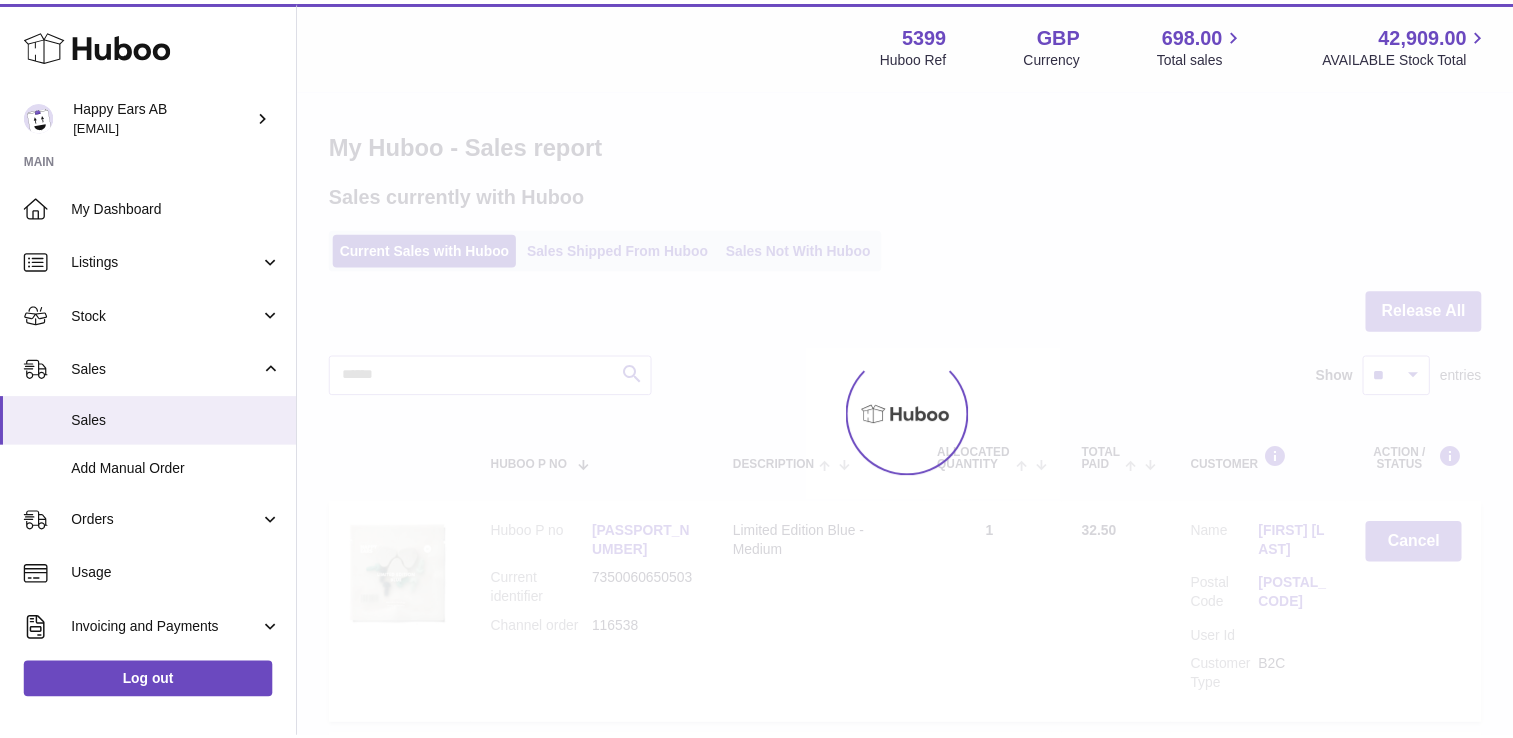 scroll, scrollTop: 0, scrollLeft: 0, axis: both 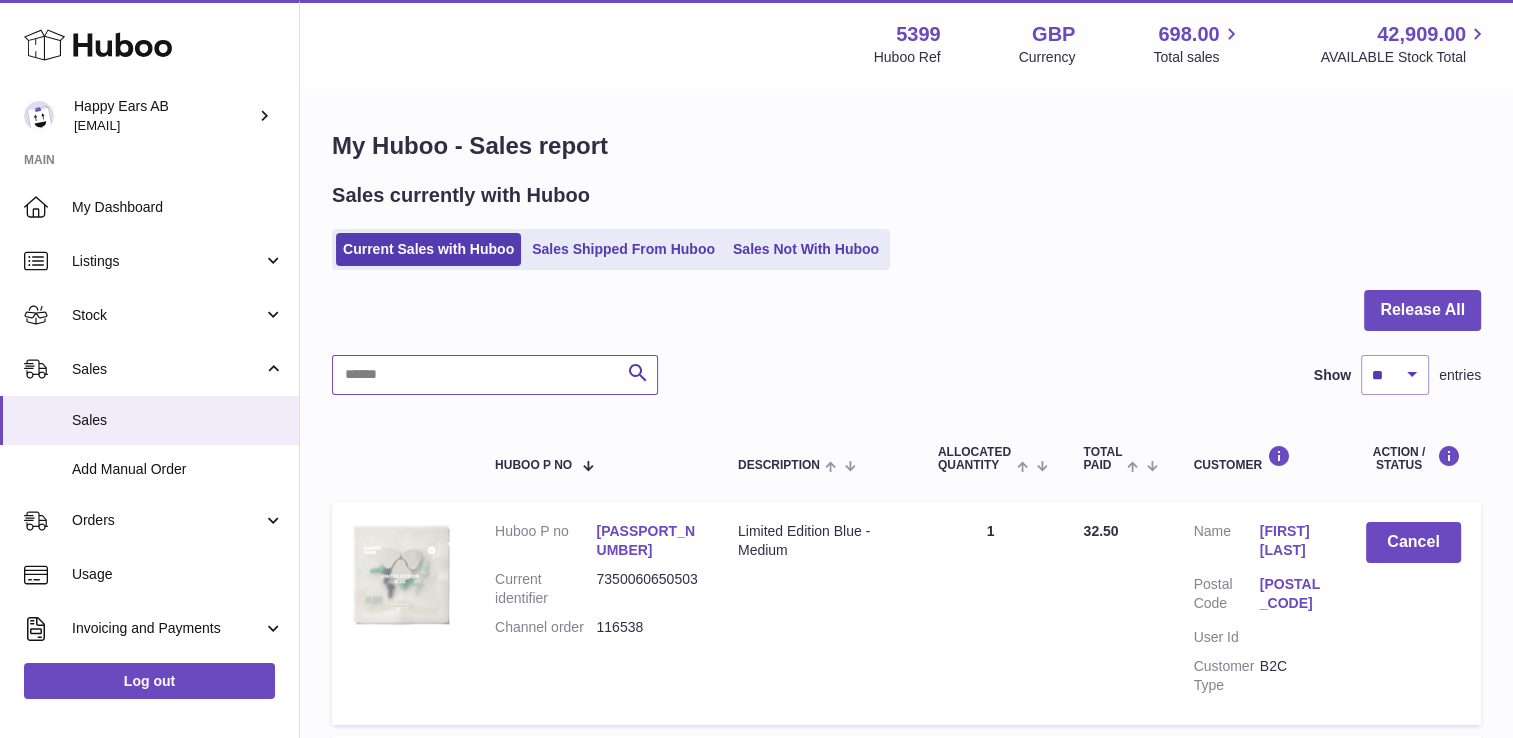 click at bounding box center (495, 375) 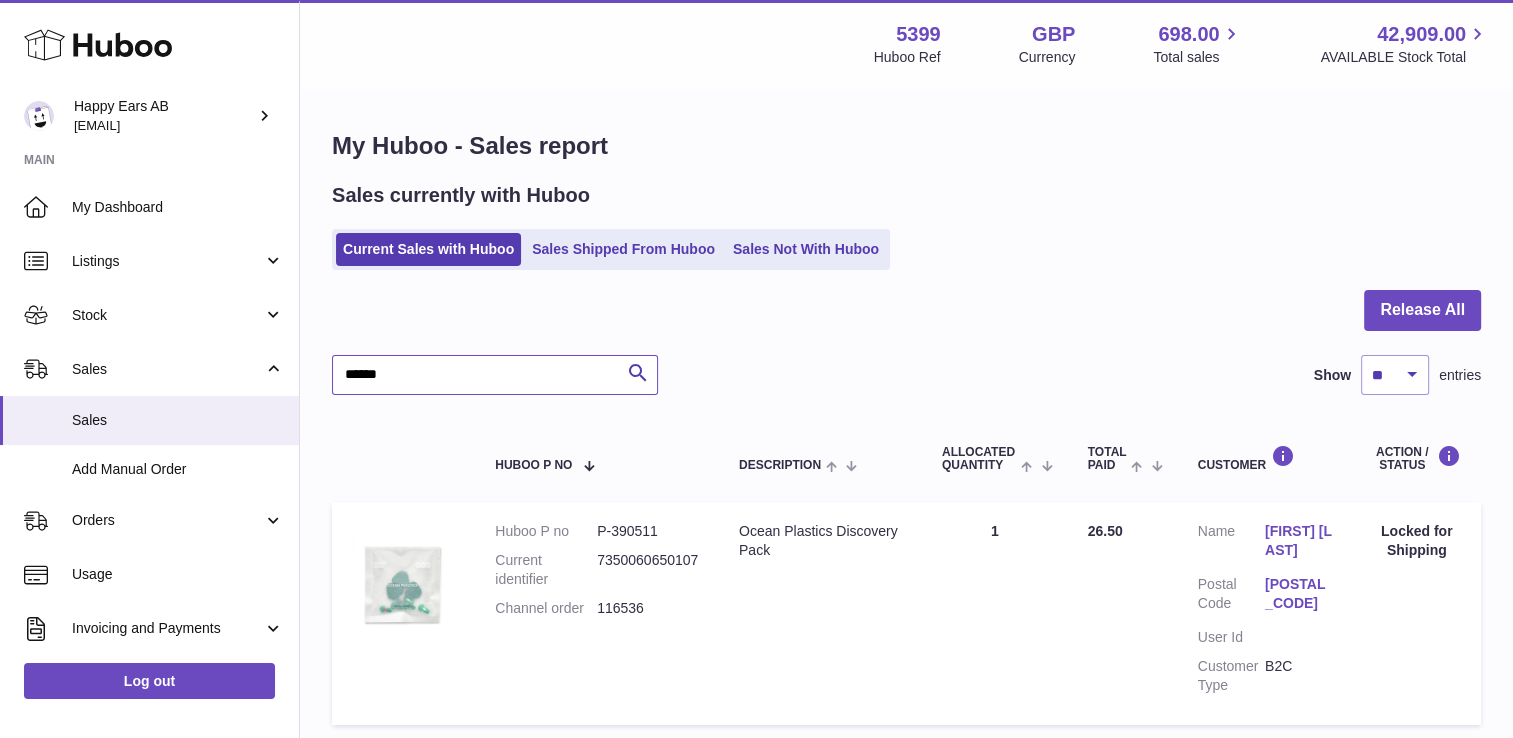 type on "******" 